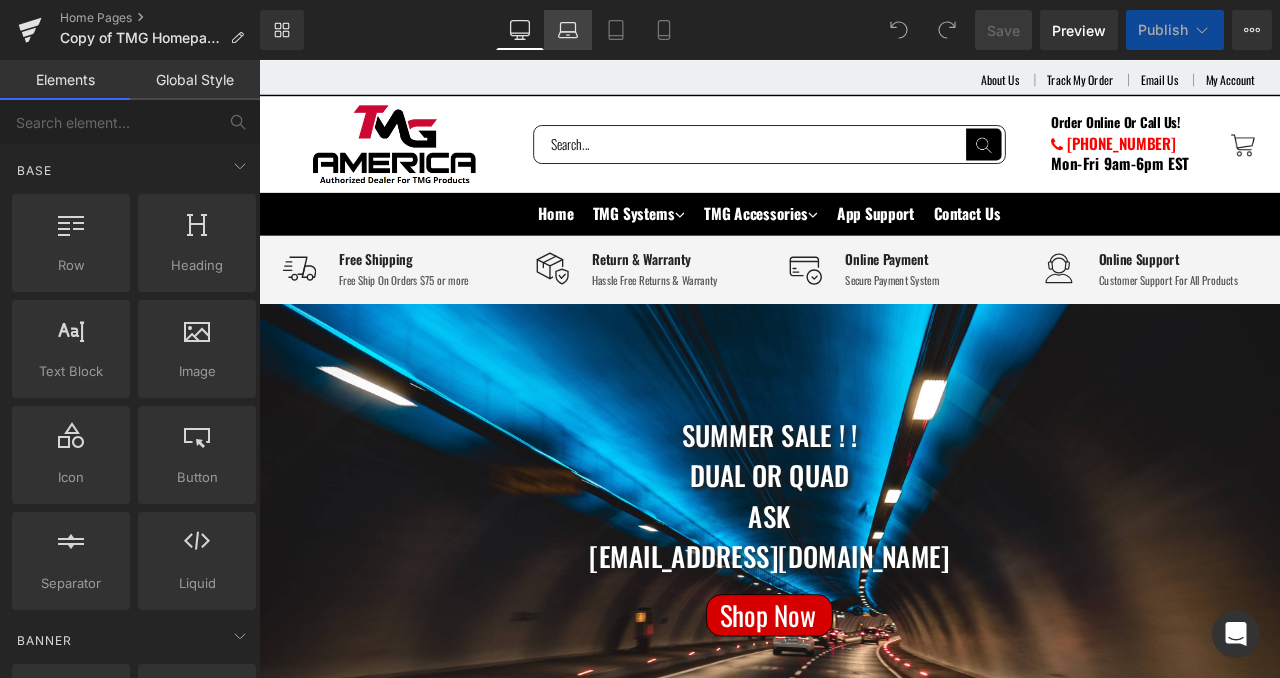 scroll, scrollTop: 0, scrollLeft: 0, axis: both 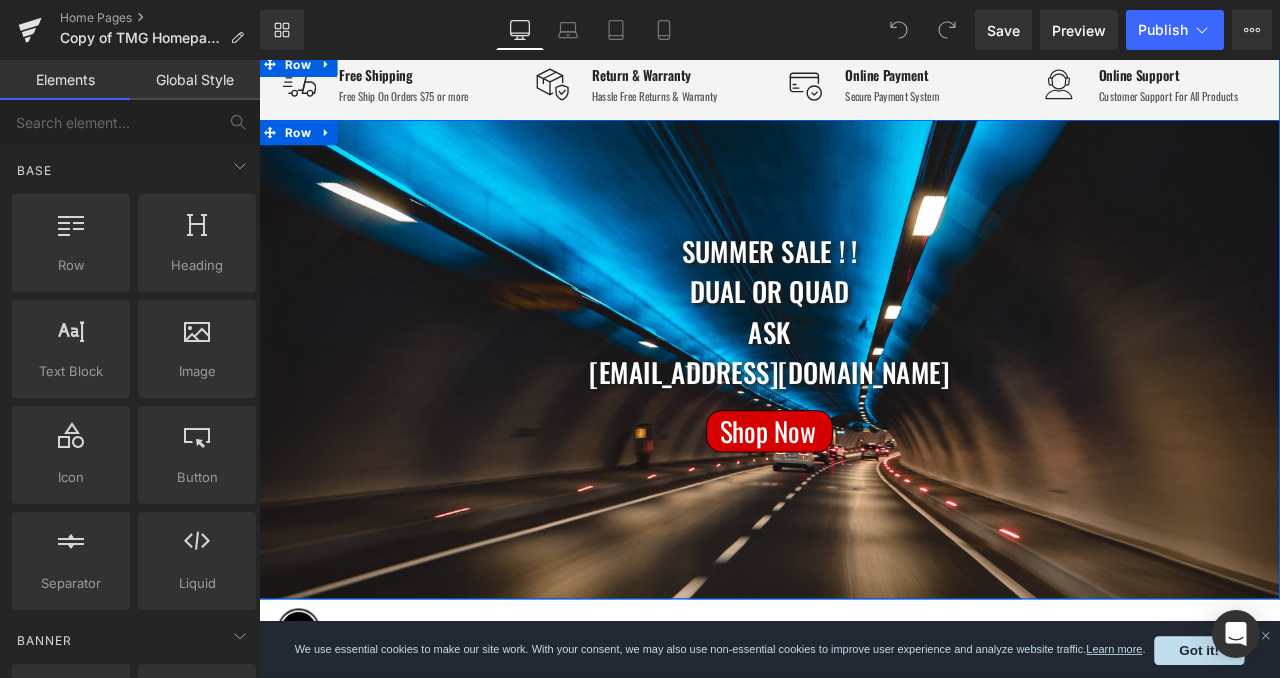 click on "Summer Sale ! ! Dual or quad ask [EMAIL_ADDRESS][DOMAIN_NAME] Text Block         Separator         Shop Now Button         Row         Row" at bounding box center (864, 415) 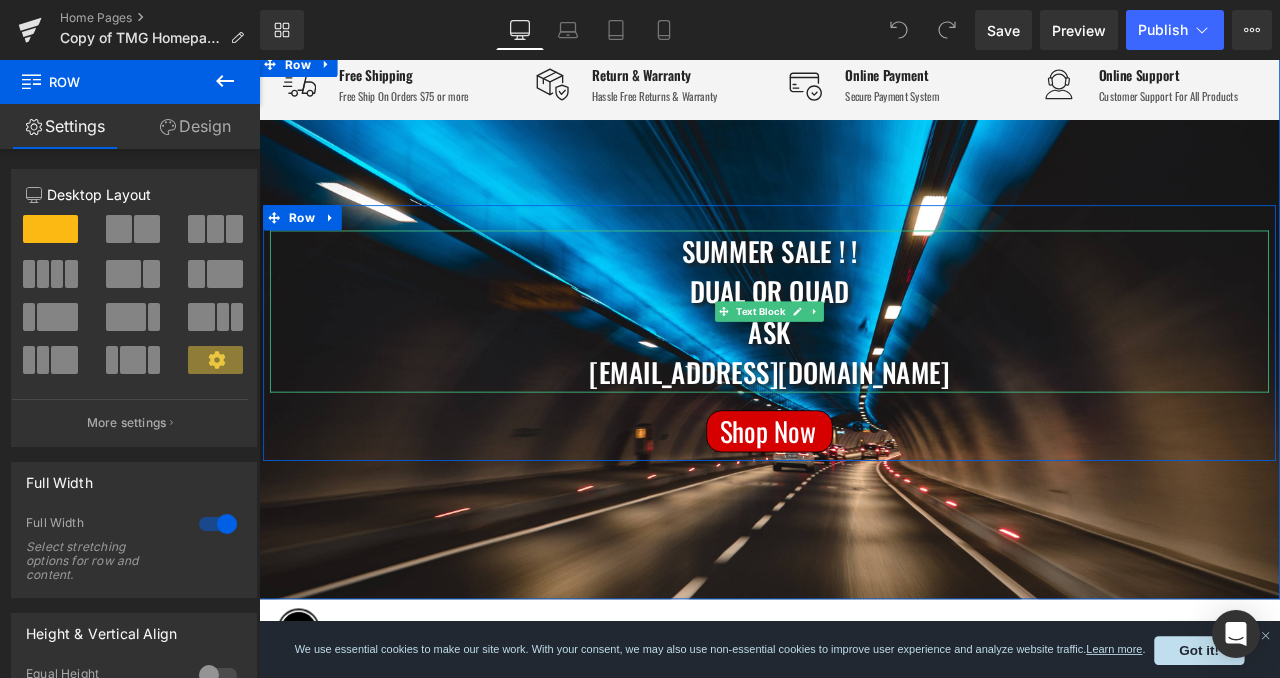 click on "Dual or quad" at bounding box center [864, 334] 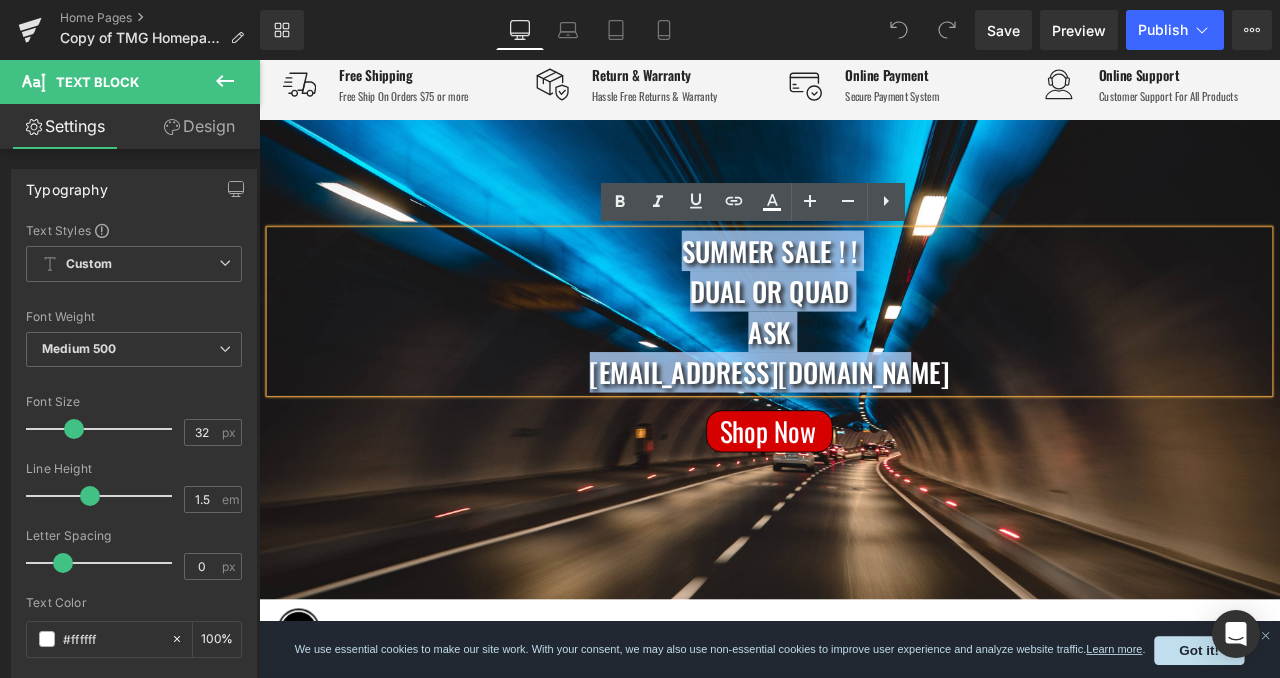 drag, startPoint x: 764, startPoint y: 280, endPoint x: 1104, endPoint y: 429, distance: 371.21558 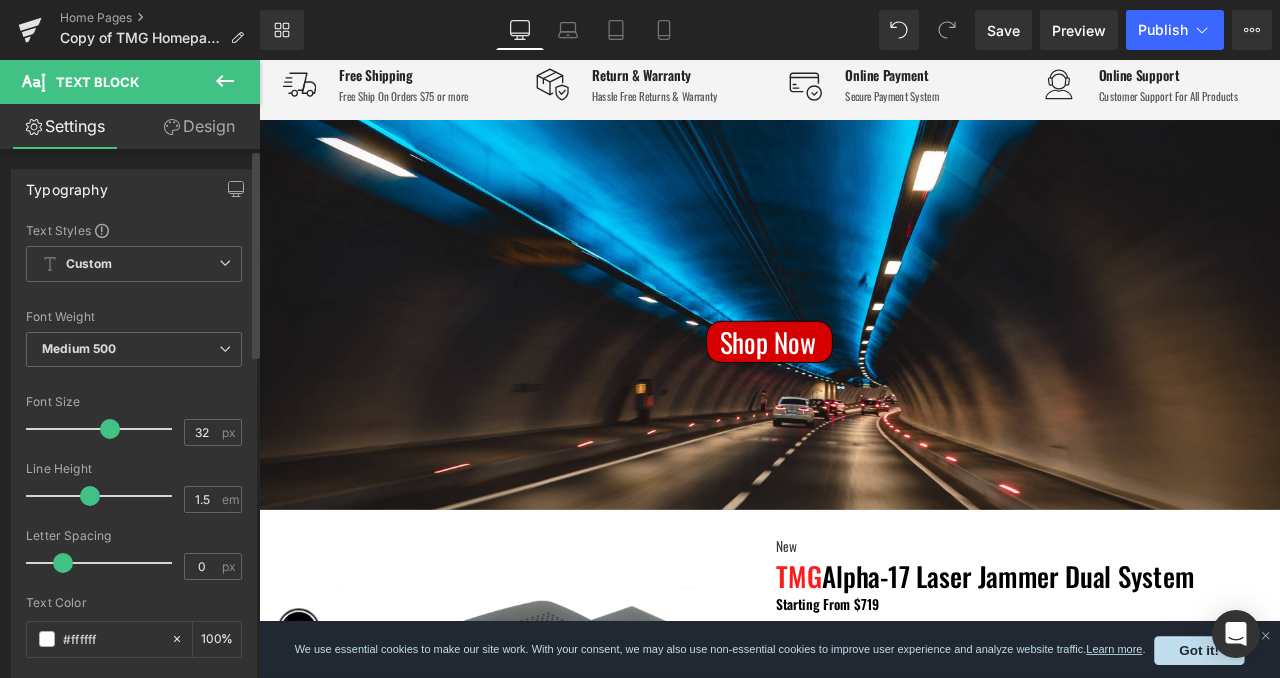 drag, startPoint x: 73, startPoint y: 426, endPoint x: 107, endPoint y: 428, distance: 34.058773 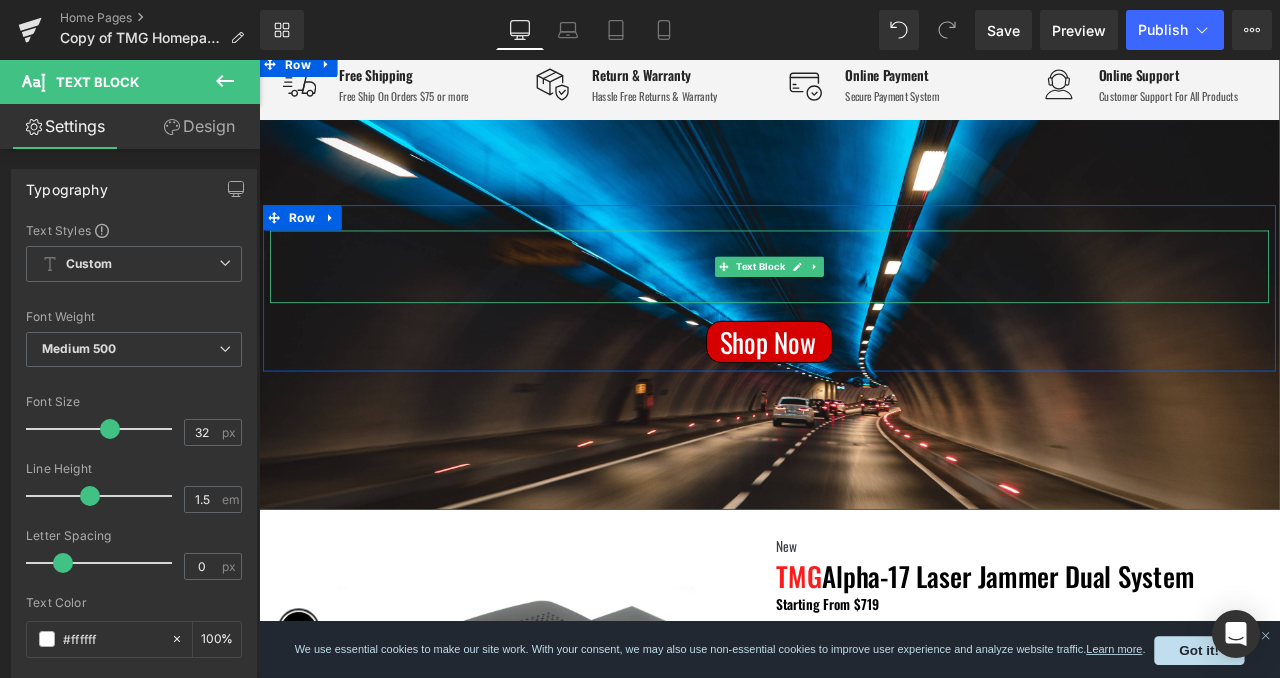 click at bounding box center (864, 305) 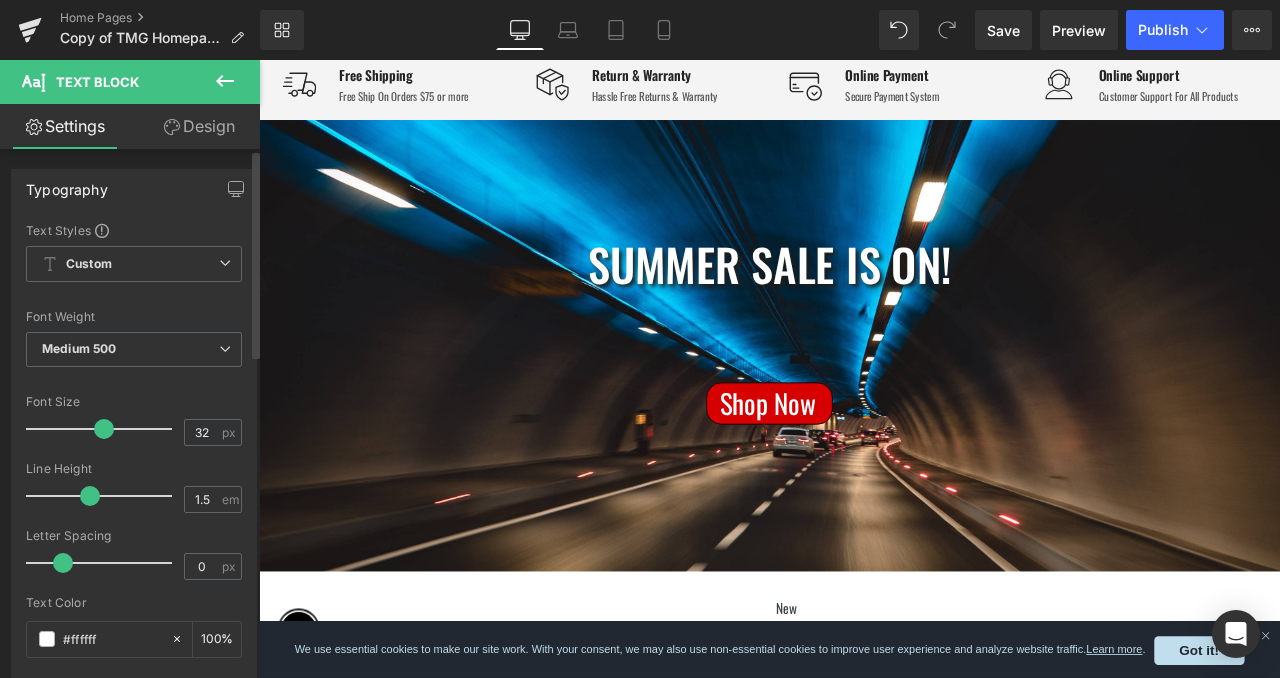click at bounding box center (104, 429) 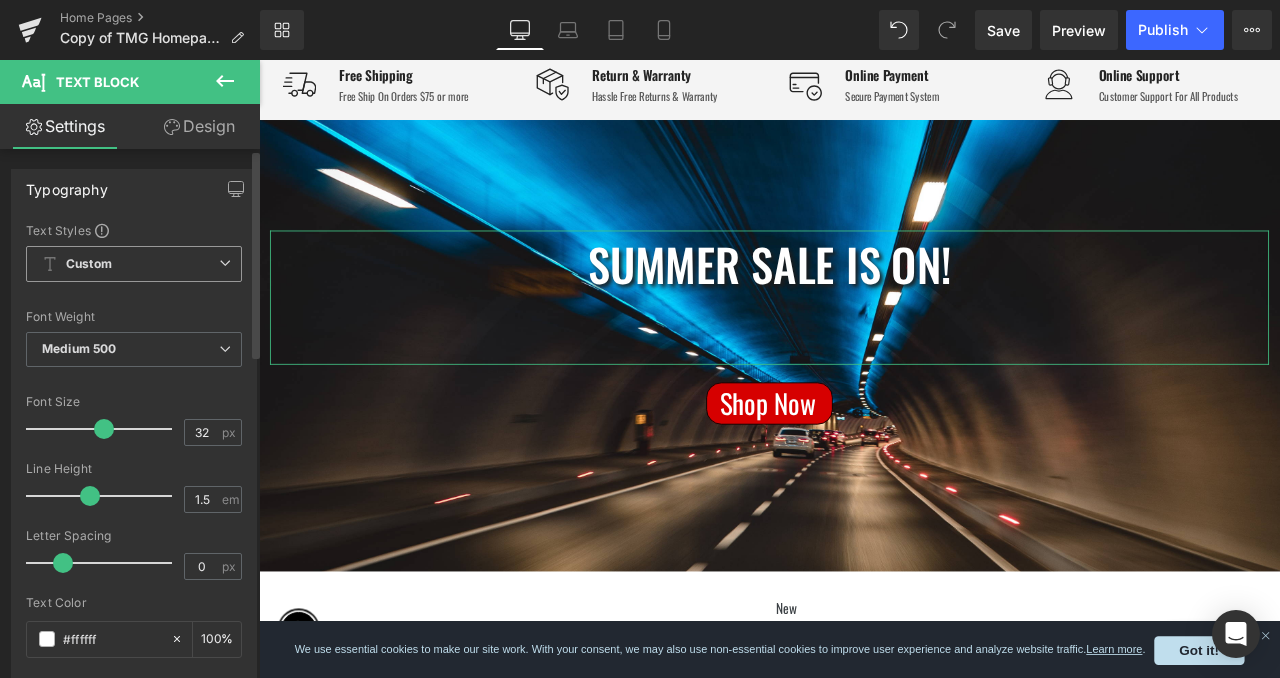 click on "Custom
Setup Global Style" at bounding box center (134, 264) 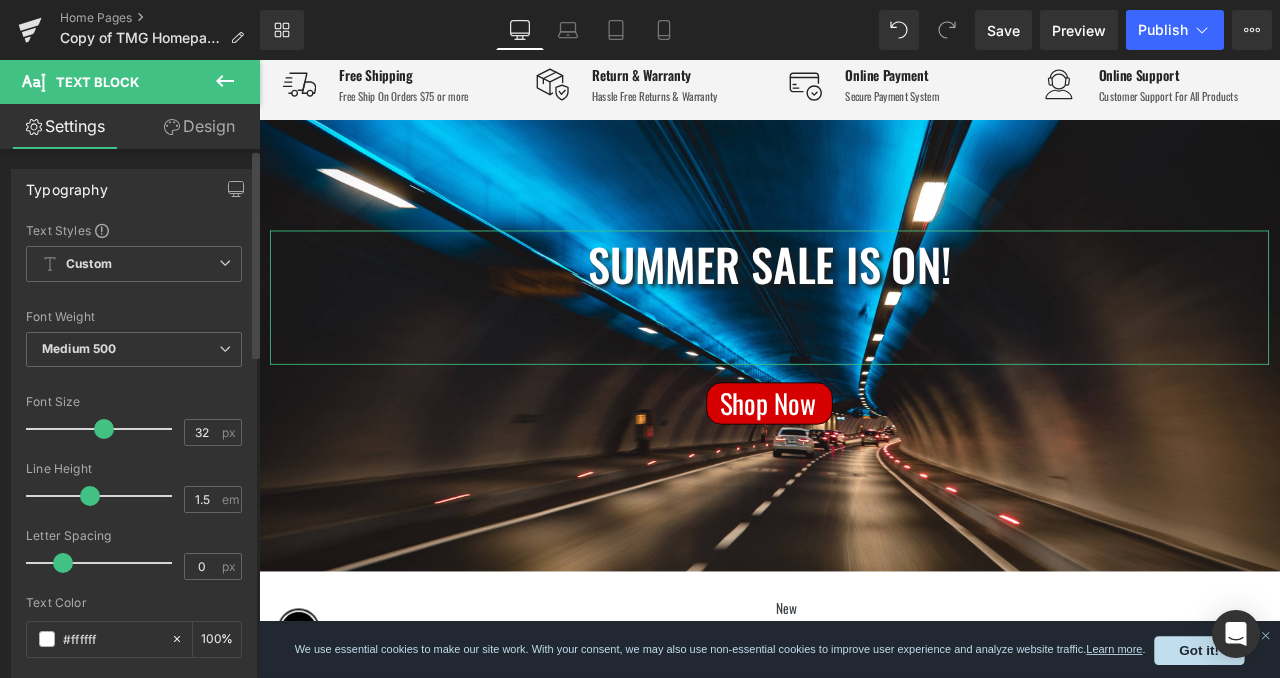 click at bounding box center [134, 383] 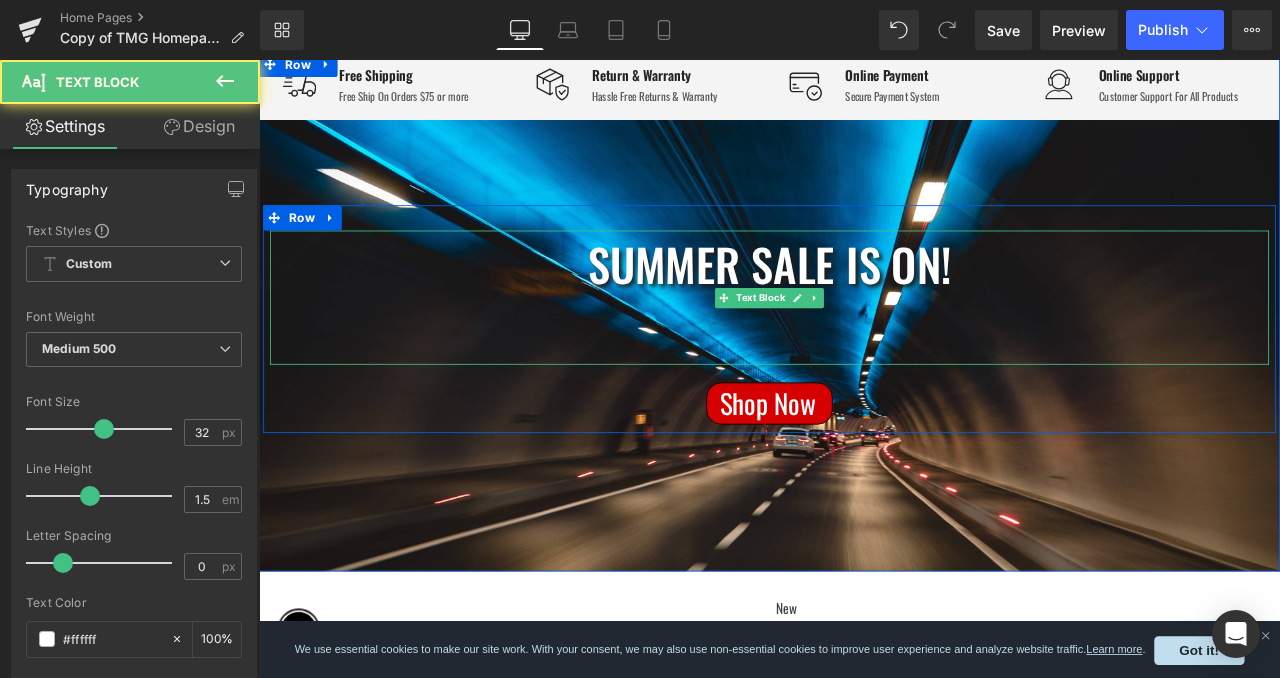 click on "Summer Sale is on!" at bounding box center (864, 341) 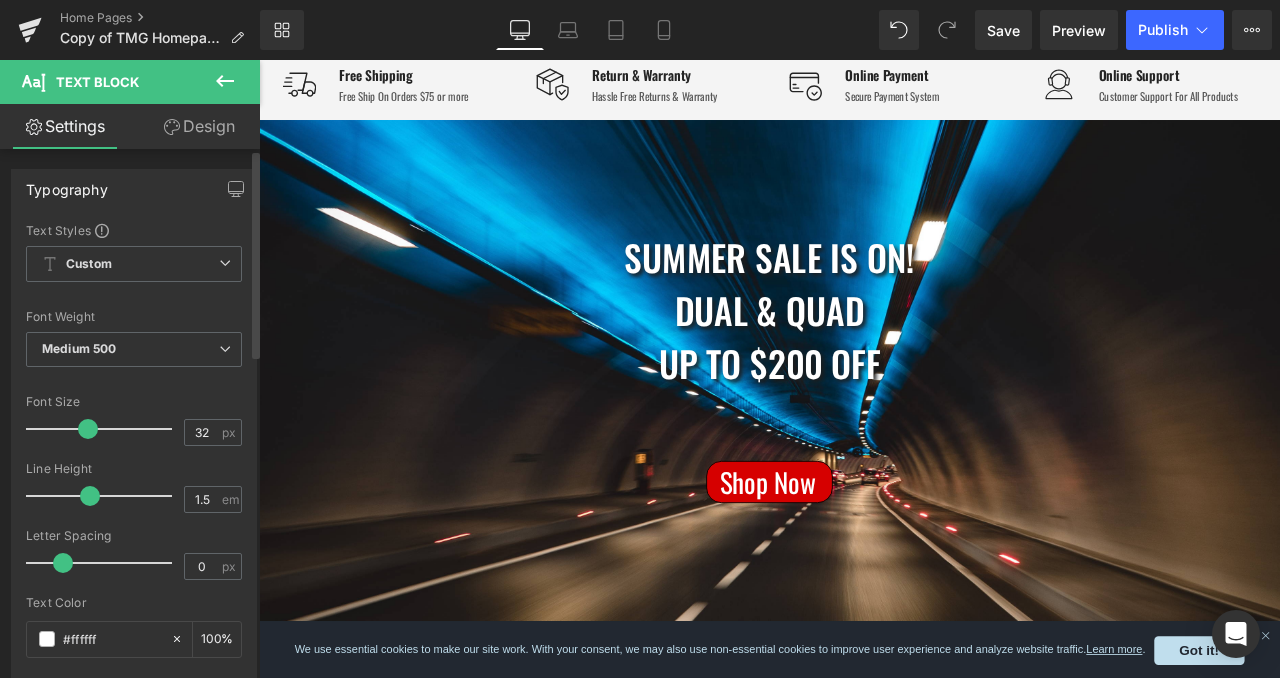 drag, startPoint x: 100, startPoint y: 425, endPoint x: 85, endPoint y: 421, distance: 15.524175 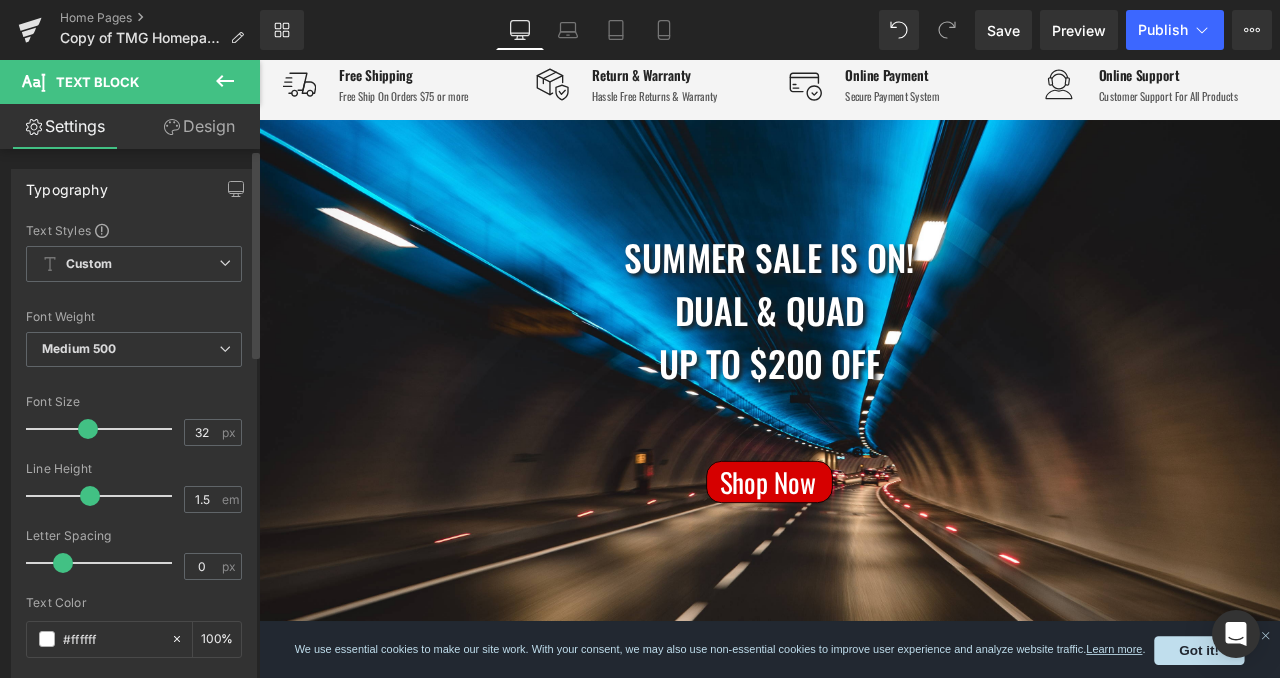 click at bounding box center (88, 429) 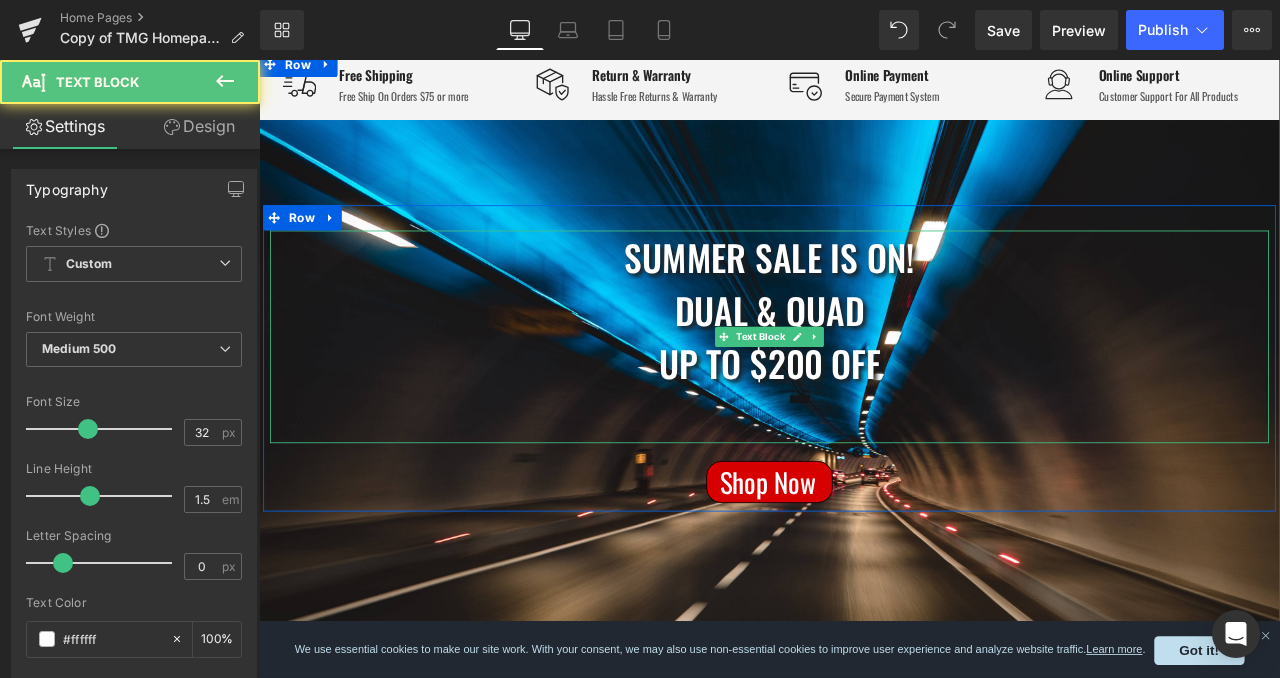 click at bounding box center [864, 482] 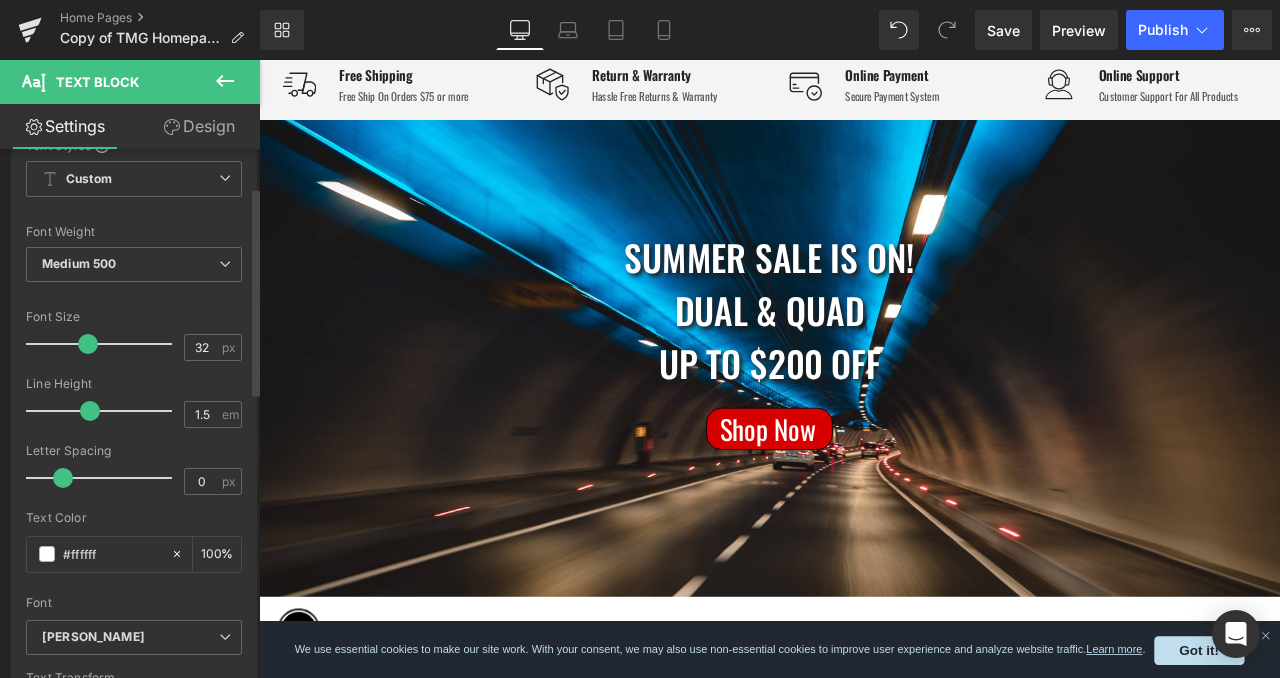 scroll, scrollTop: 100, scrollLeft: 0, axis: vertical 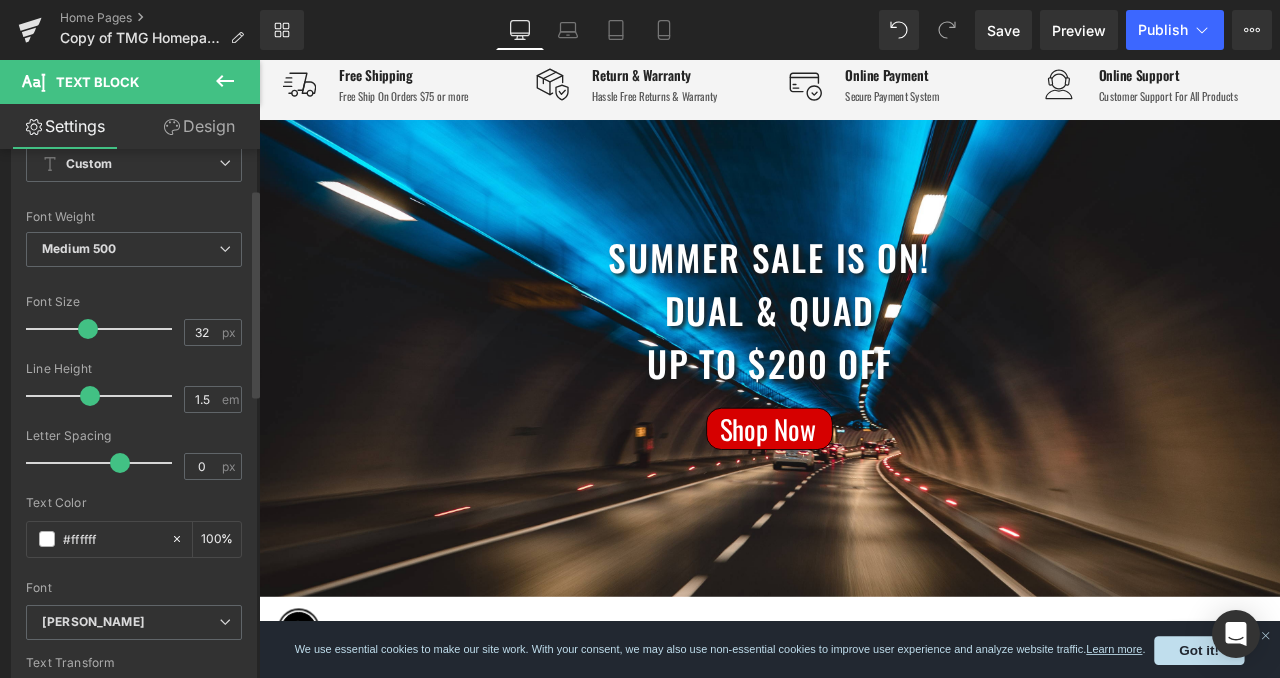 drag, startPoint x: 63, startPoint y: 457, endPoint x: 117, endPoint y: 464, distance: 54.451813 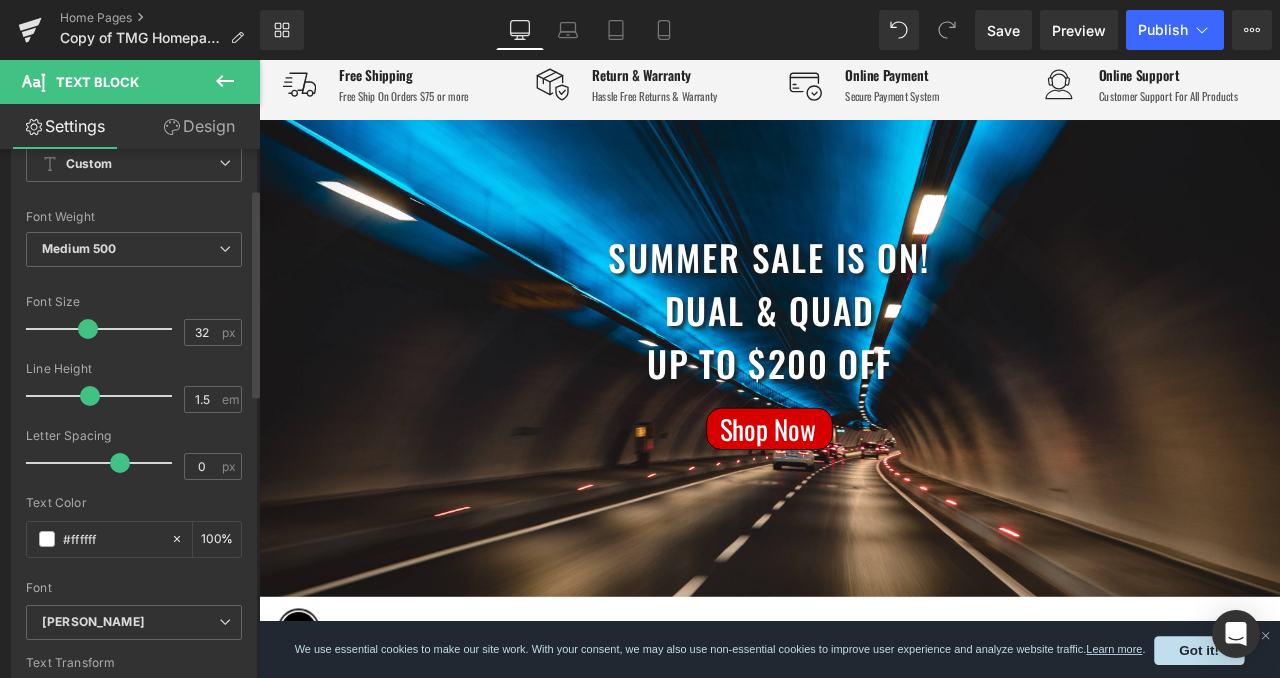 click at bounding box center [120, 463] 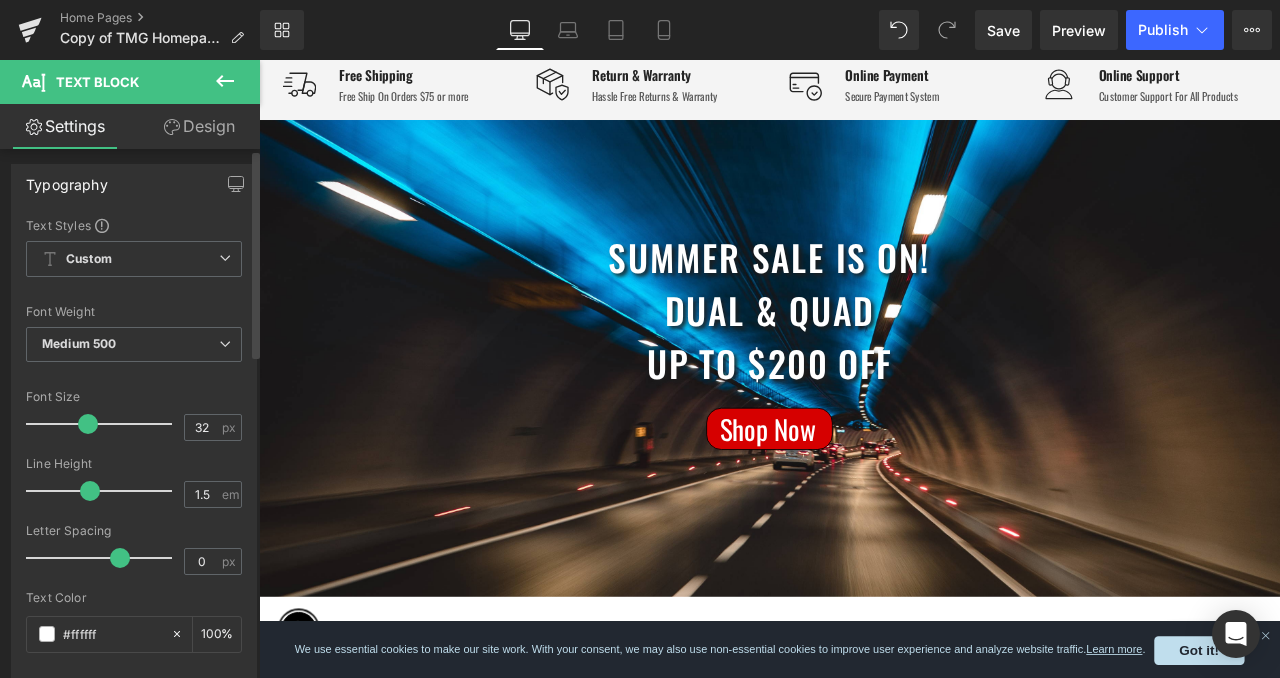 scroll, scrollTop: 0, scrollLeft: 0, axis: both 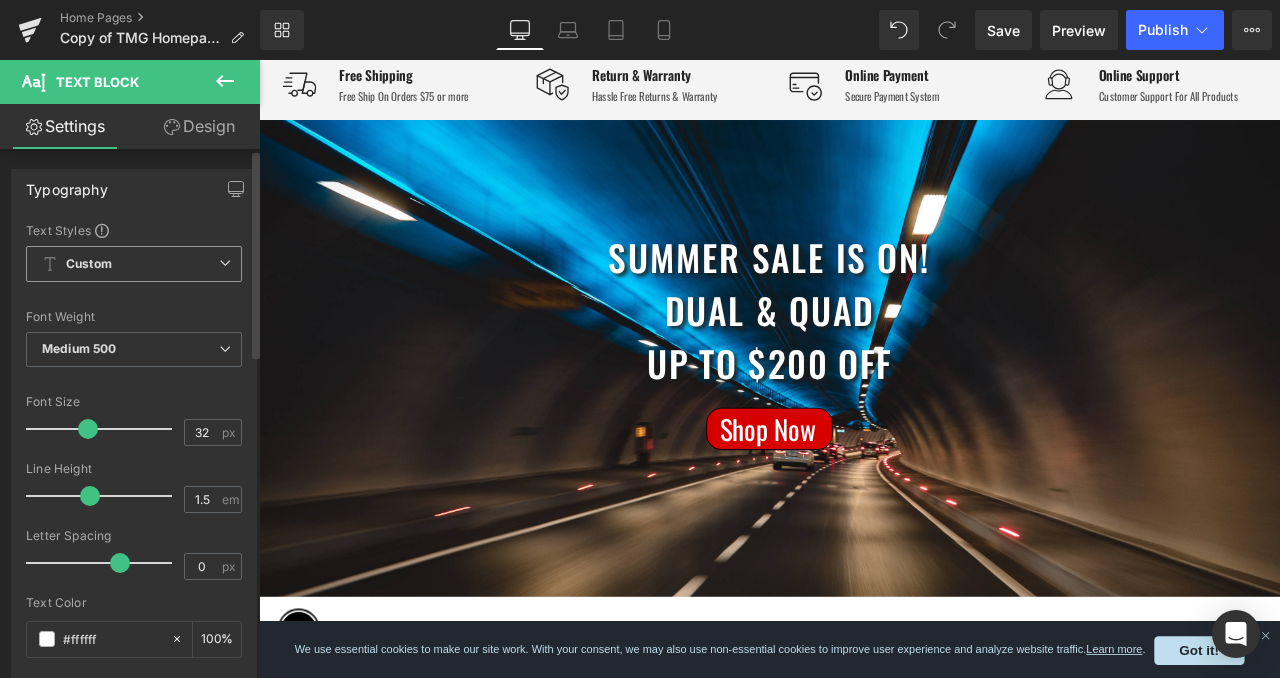 click on "Custom
Setup Global Style" at bounding box center [134, 264] 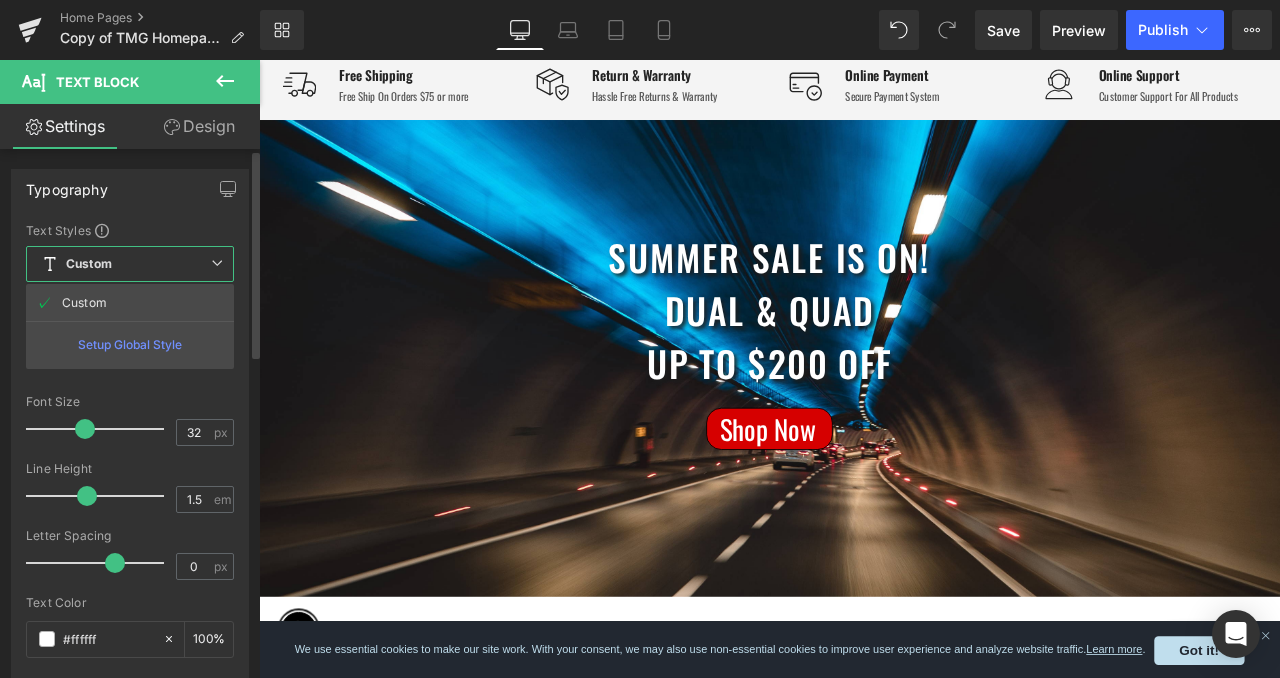 click on "Setup Global Style" at bounding box center (130, 344) 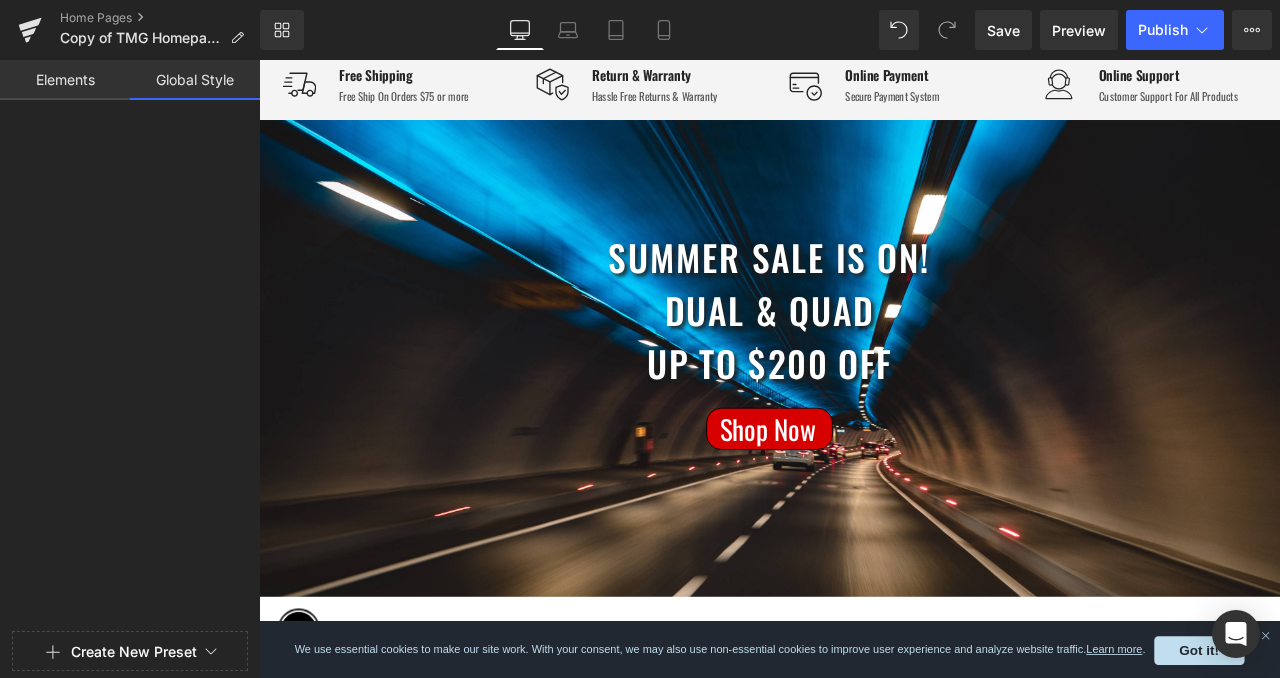 click on "Elements" at bounding box center (65, 80) 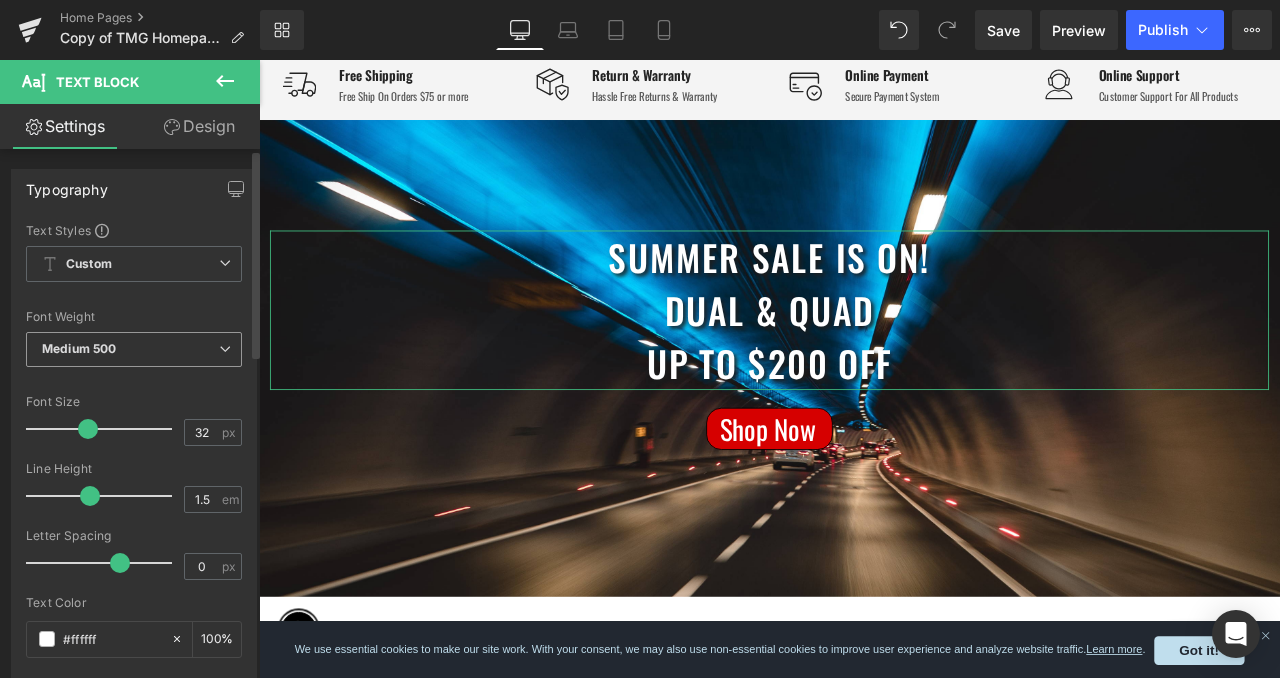 click on "Medium 500" at bounding box center (134, 349) 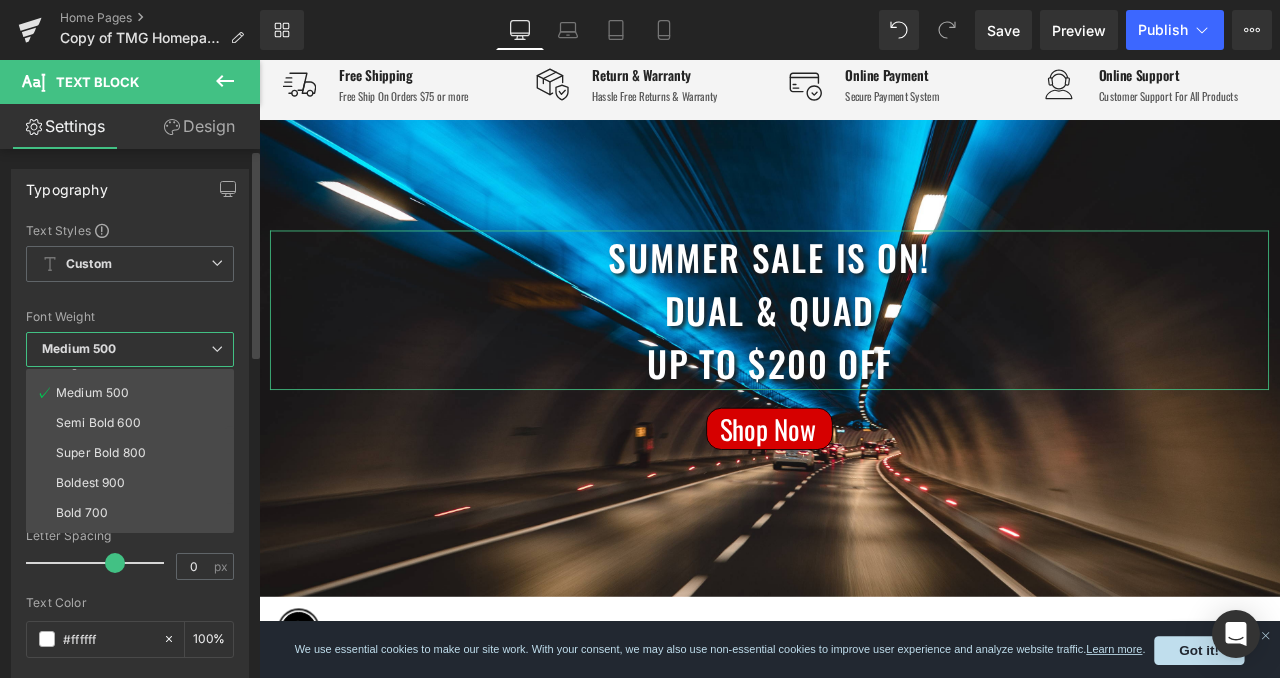 scroll, scrollTop: 113, scrollLeft: 0, axis: vertical 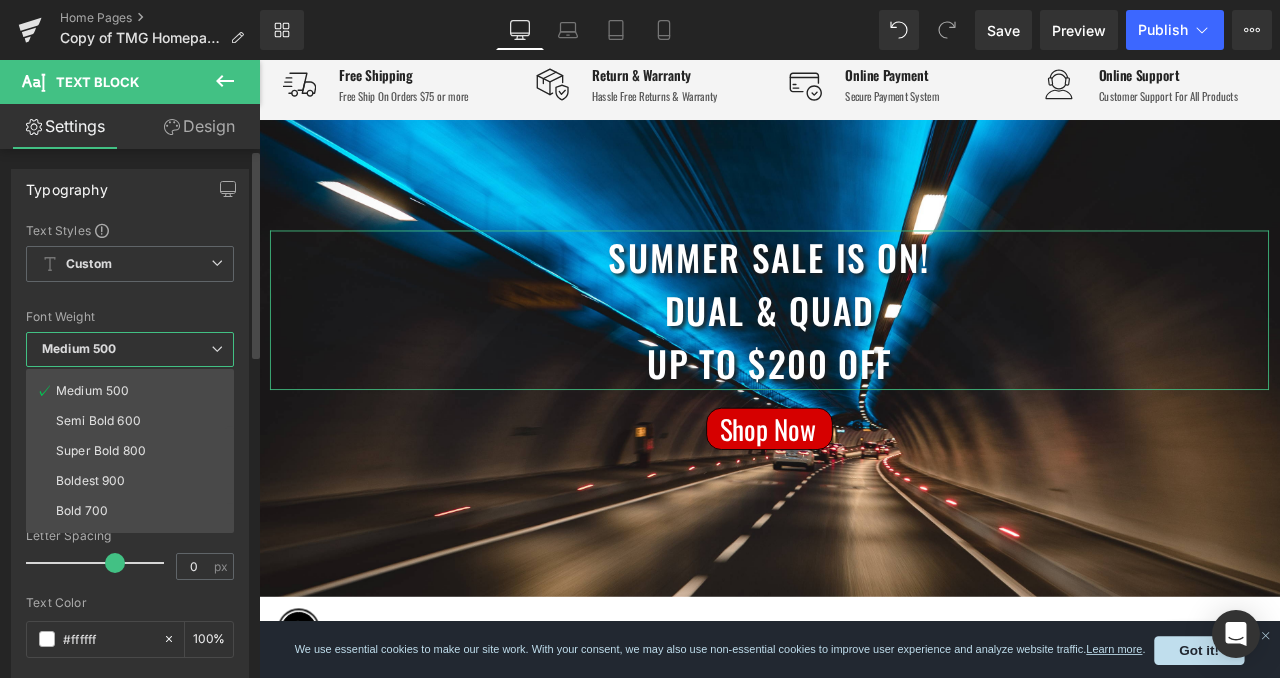 click on "Semi Bold 600" at bounding box center (134, 421) 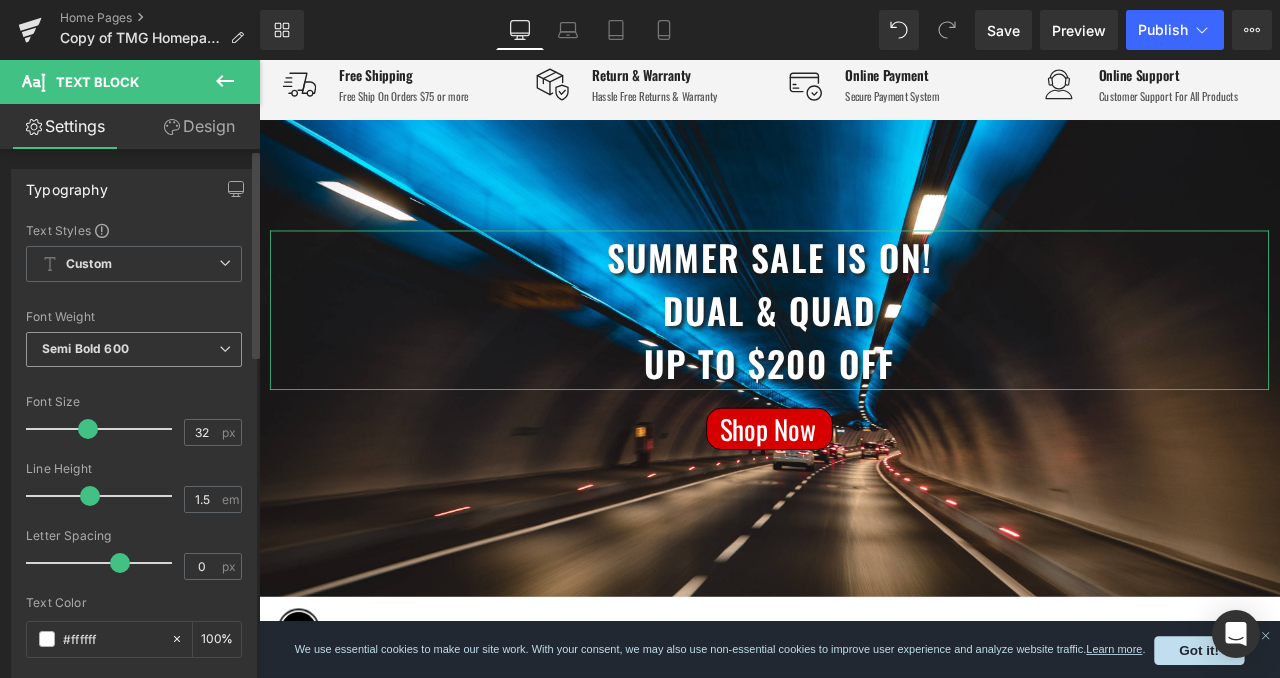 click on "Semi Bold 600" at bounding box center [134, 349] 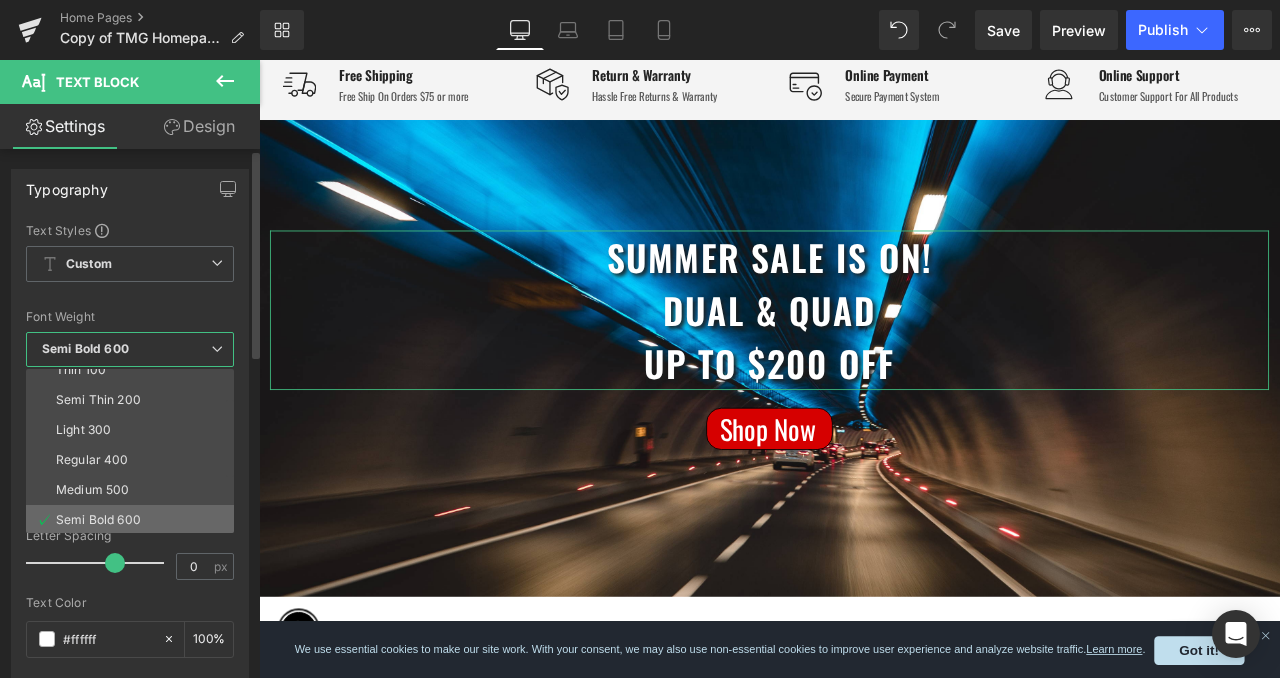 scroll, scrollTop: 0, scrollLeft: 0, axis: both 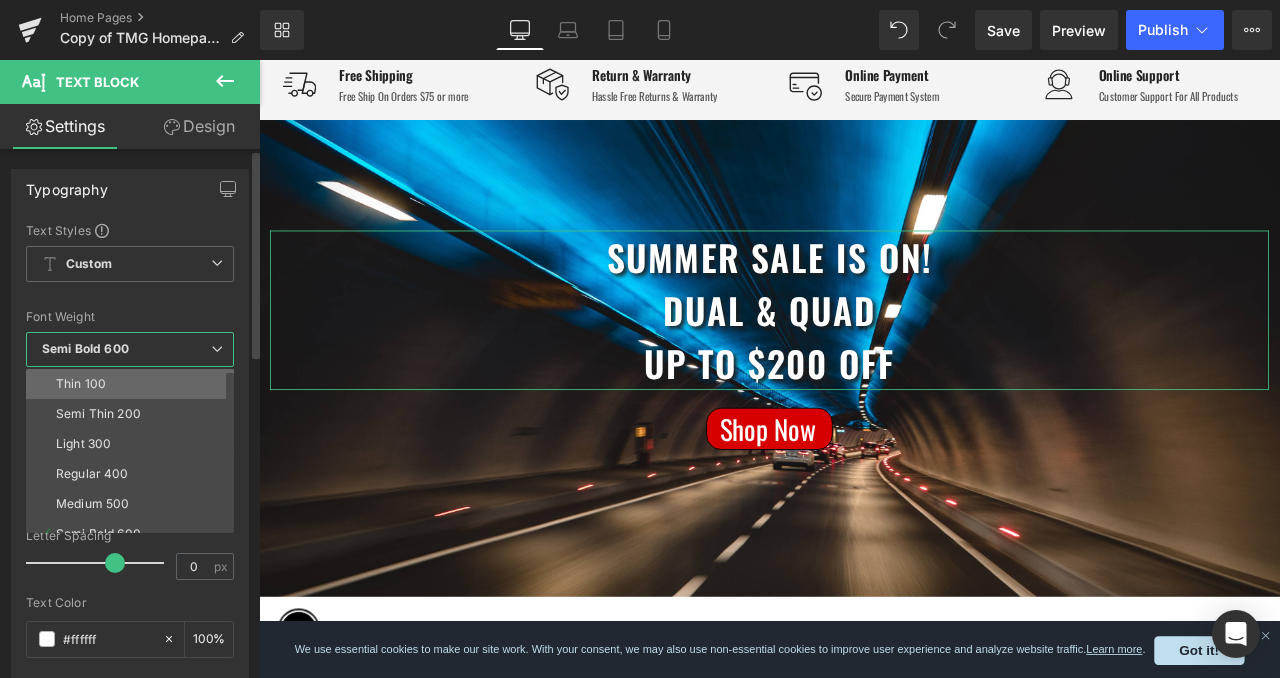 click on "Thin 100" at bounding box center [134, 384] 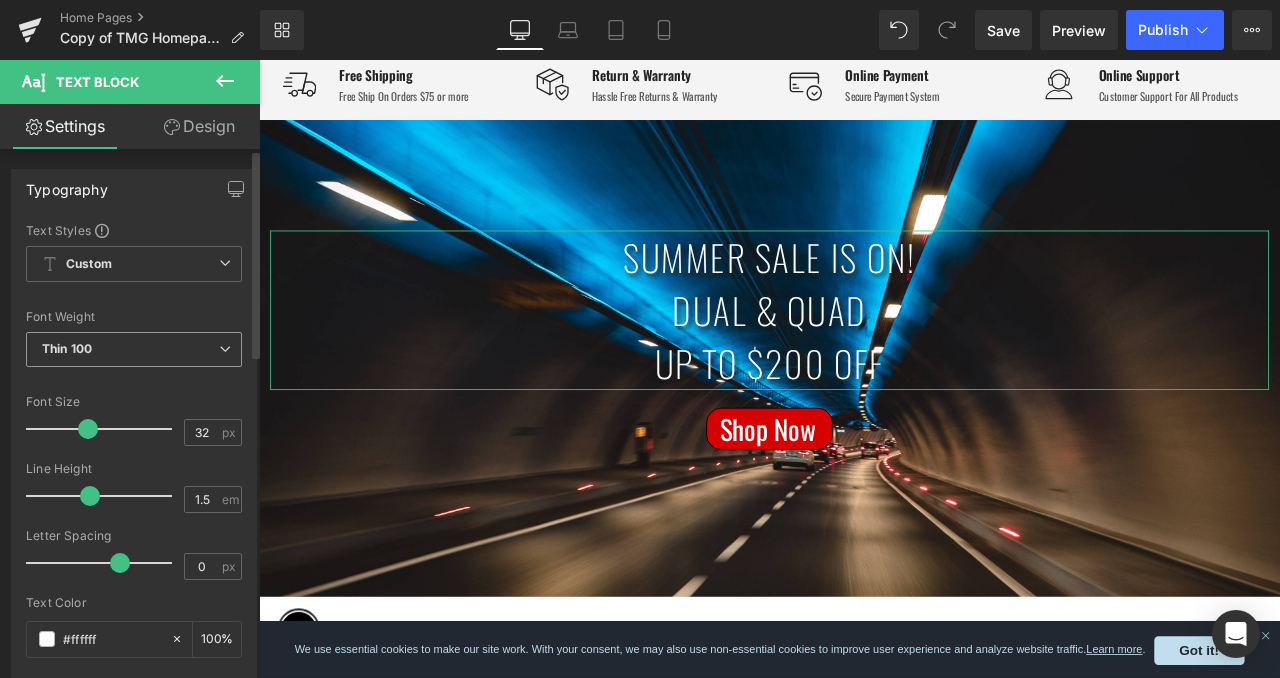 click on "Thin 100" at bounding box center (134, 349) 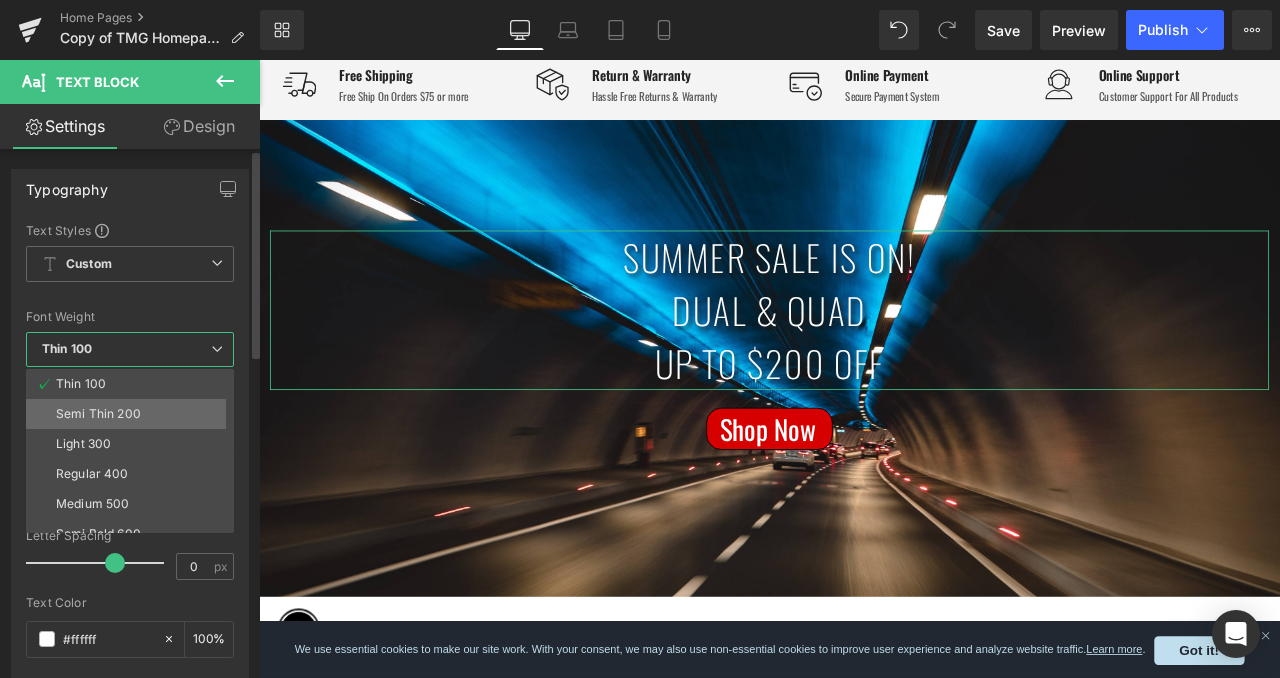 click on "Semi Thin 200" at bounding box center [134, 414] 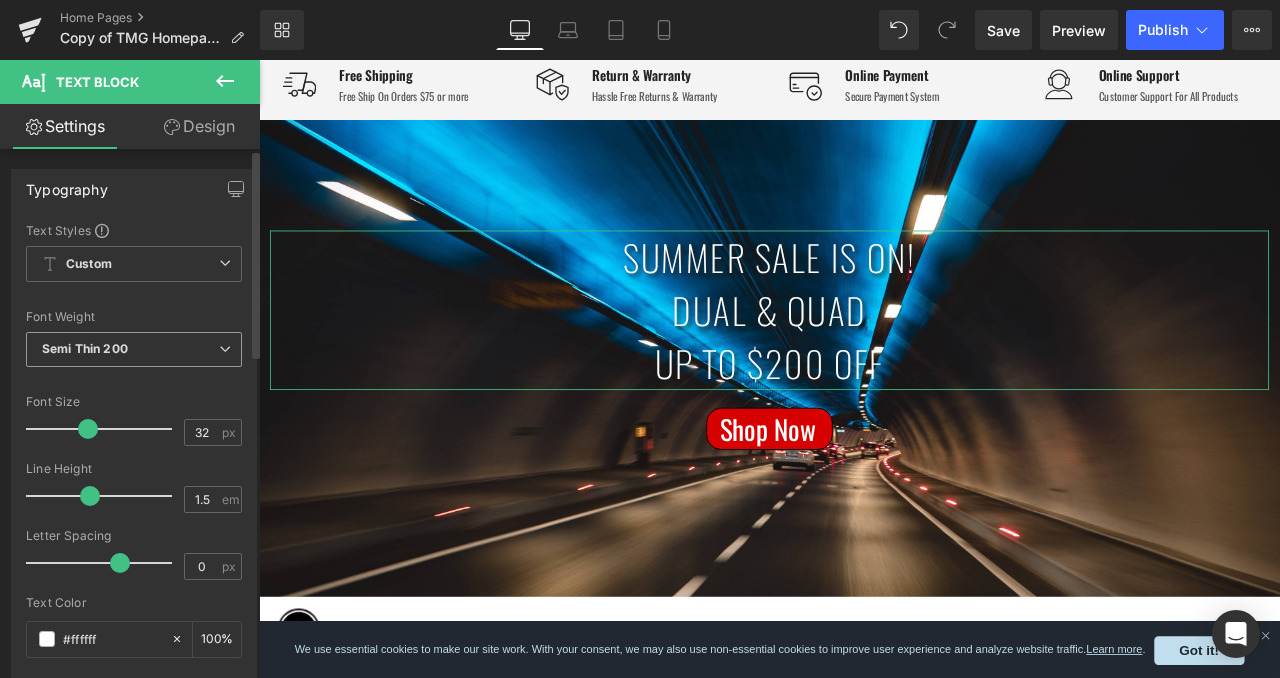 click on "Semi Thin 200" at bounding box center [134, 349] 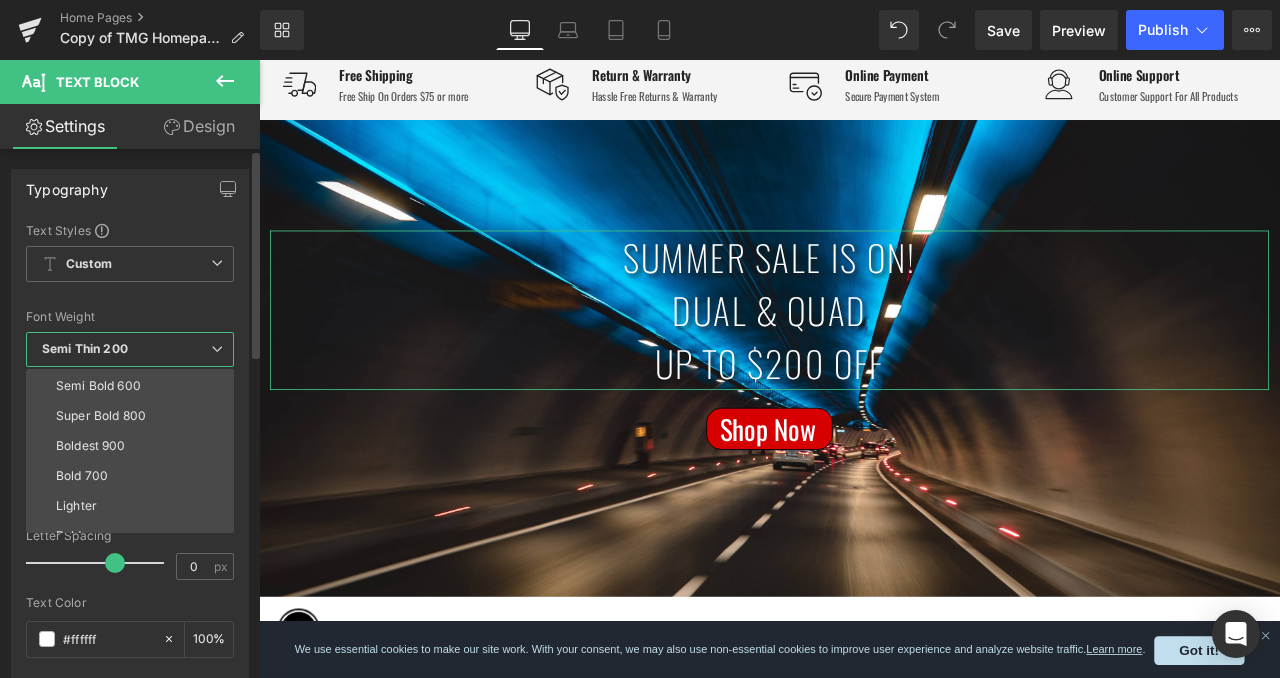 scroll, scrollTop: 166, scrollLeft: 0, axis: vertical 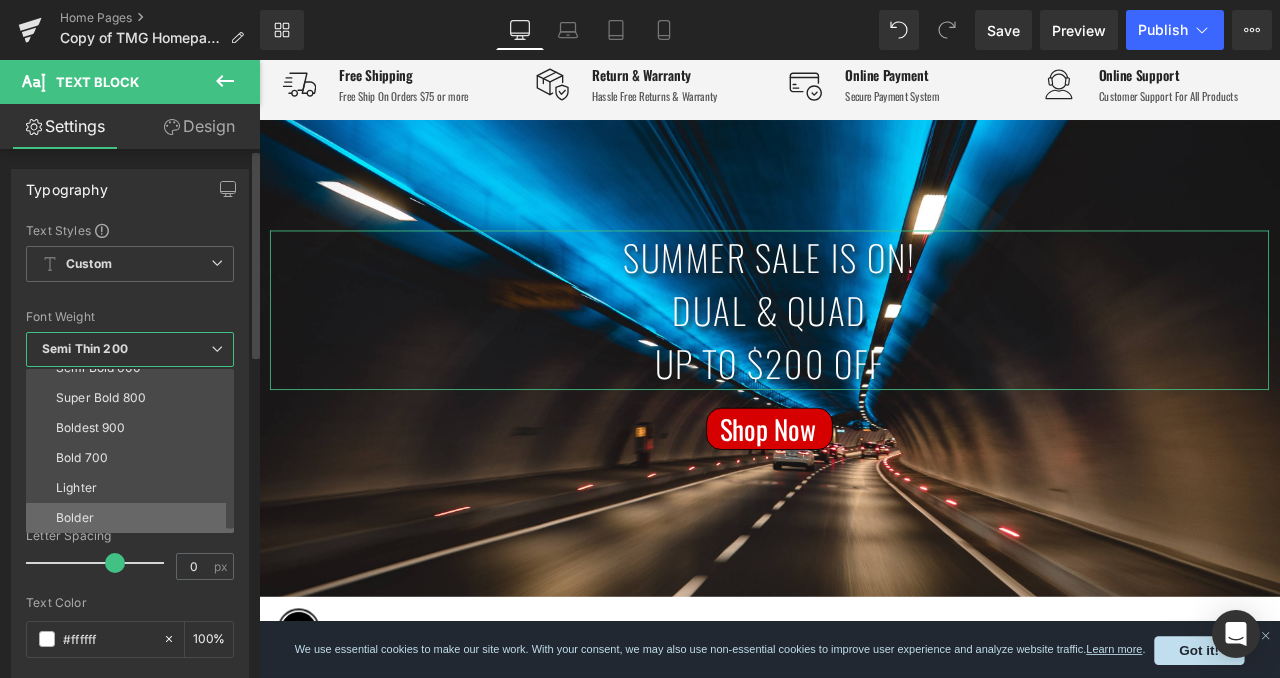 click on "Bolder" at bounding box center (134, 518) 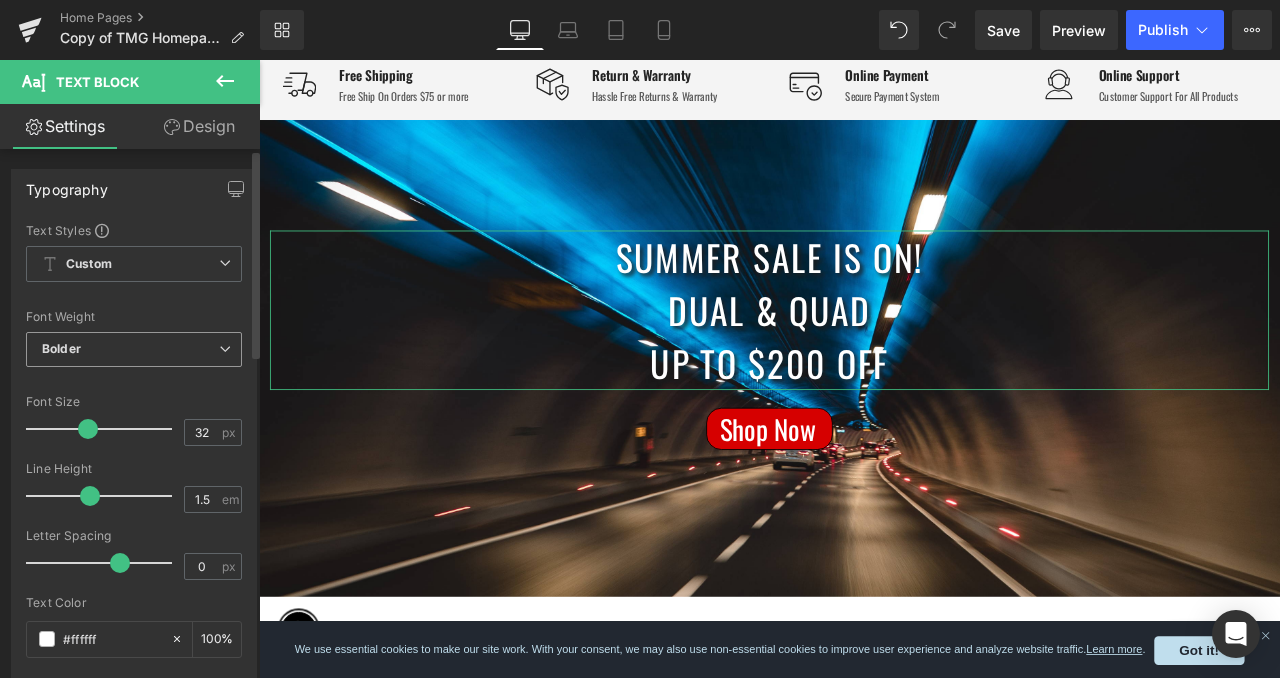 click on "Bolder" at bounding box center [134, 349] 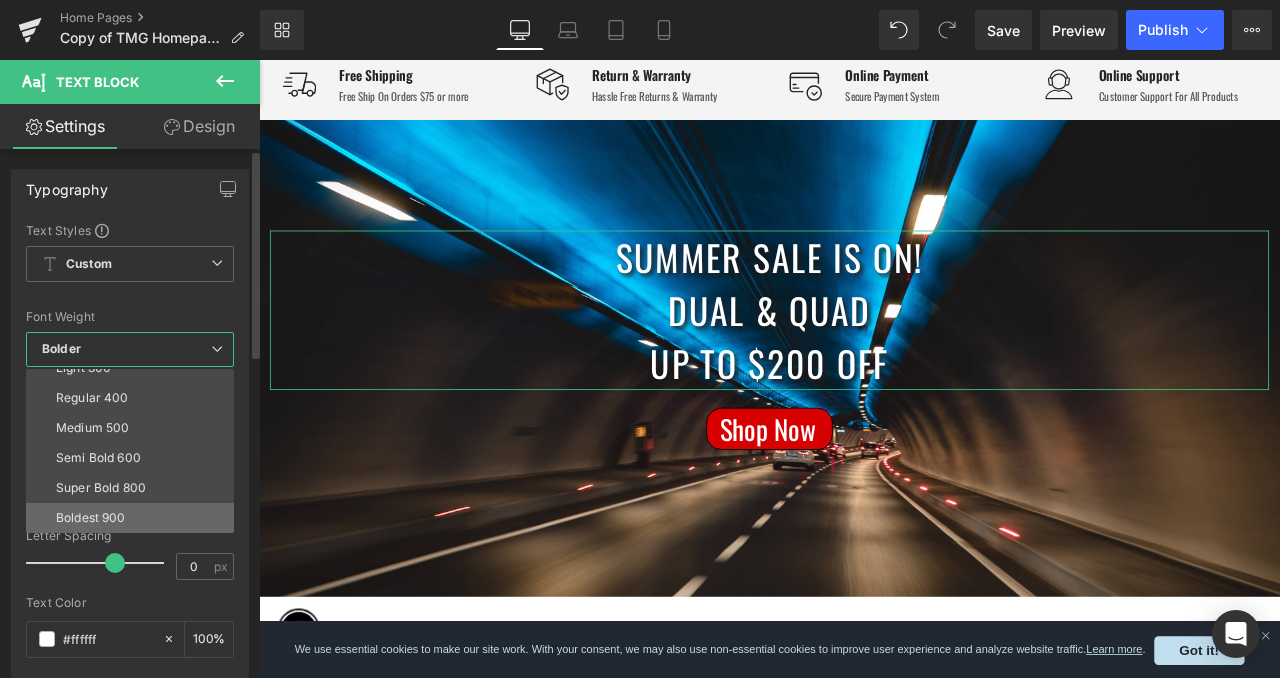 scroll, scrollTop: 69, scrollLeft: 0, axis: vertical 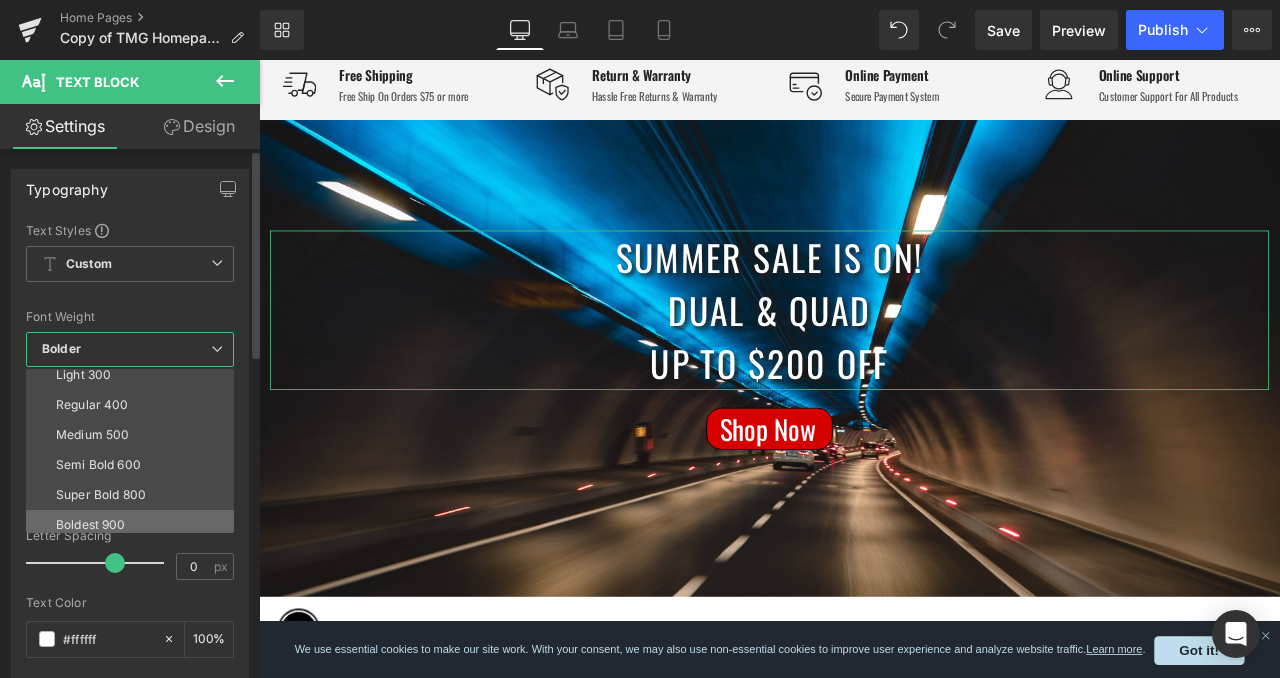 click on "Medium 500" at bounding box center [134, 435] 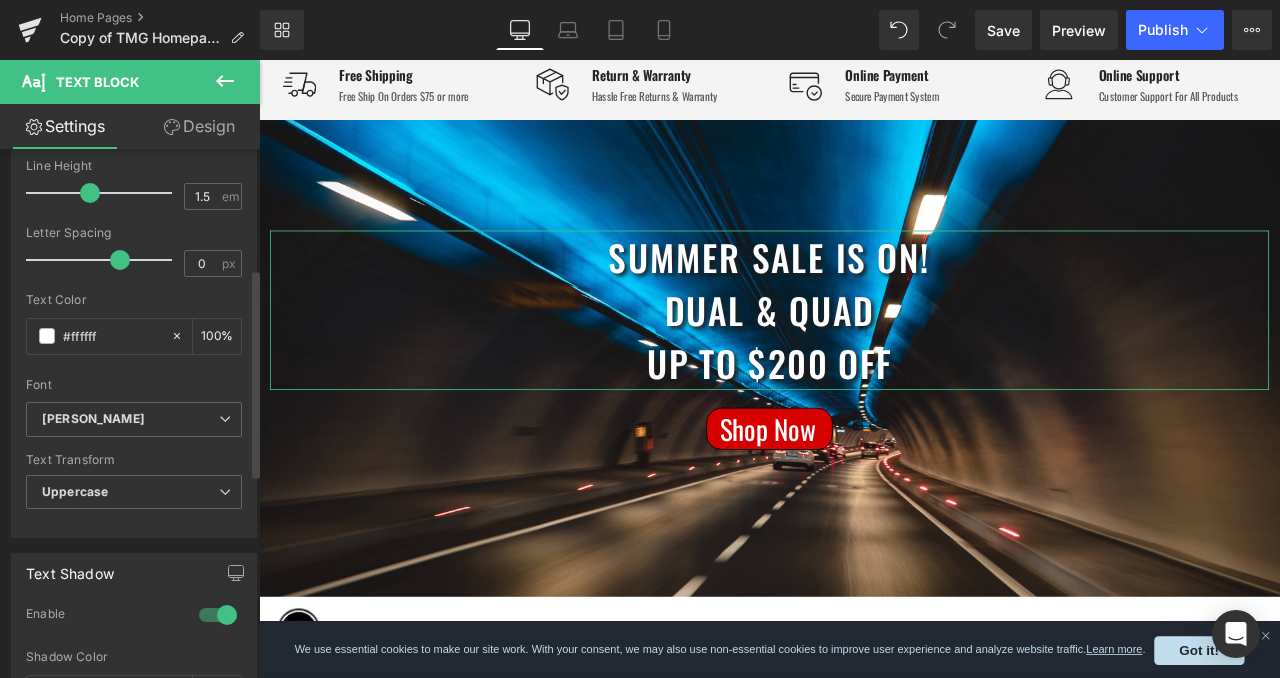 scroll, scrollTop: 311, scrollLeft: 0, axis: vertical 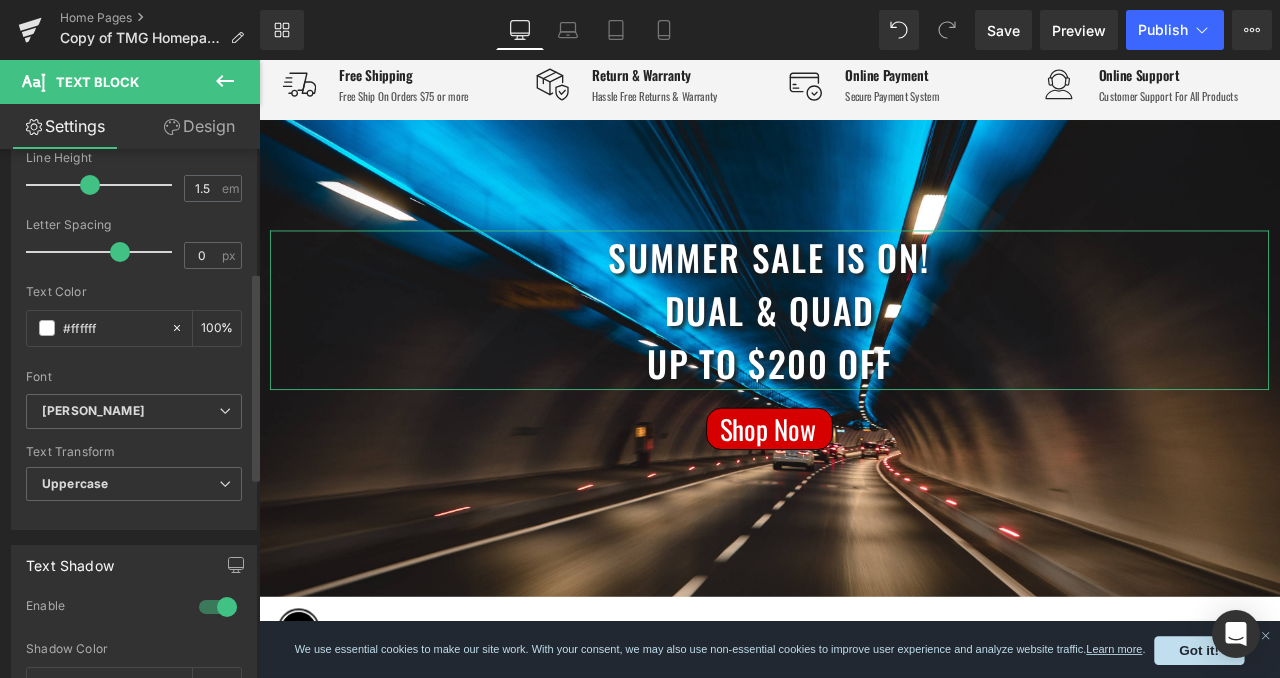 click on "[PERSON_NAME]" at bounding box center (130, 411) 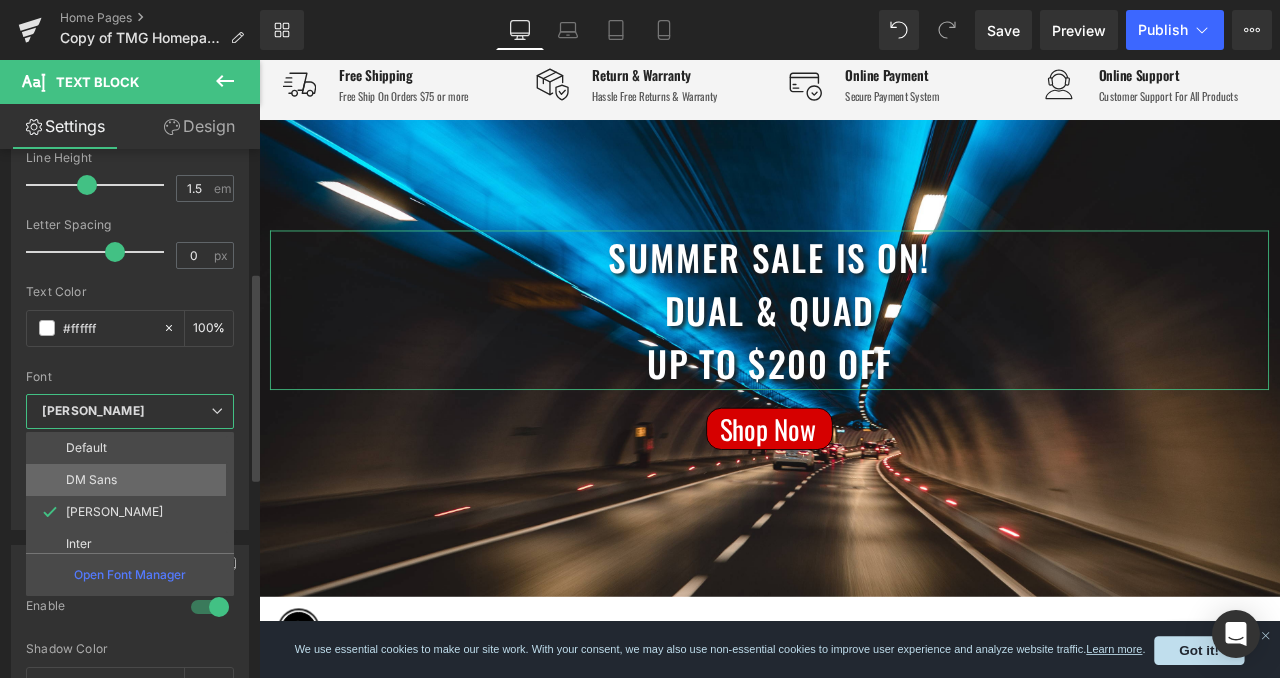 click on "DM Sans" at bounding box center [134, 480] 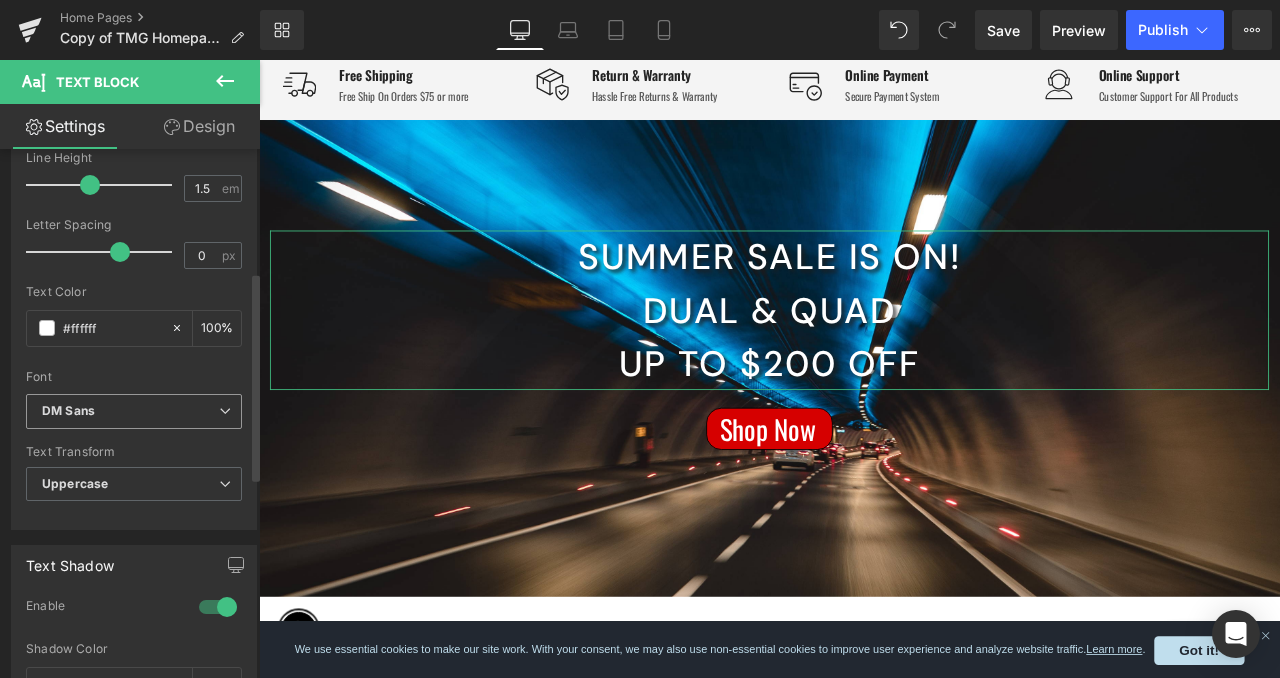 click on "DM Sans" at bounding box center [134, 411] 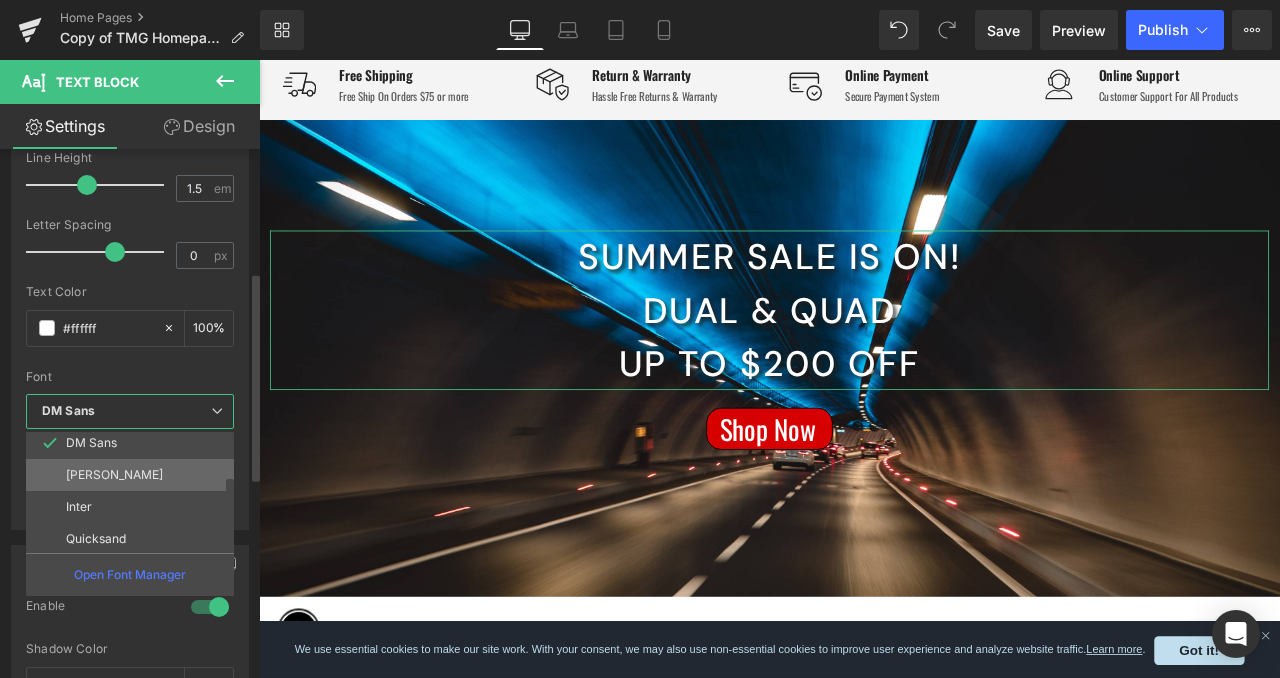 scroll, scrollTop: 72, scrollLeft: 0, axis: vertical 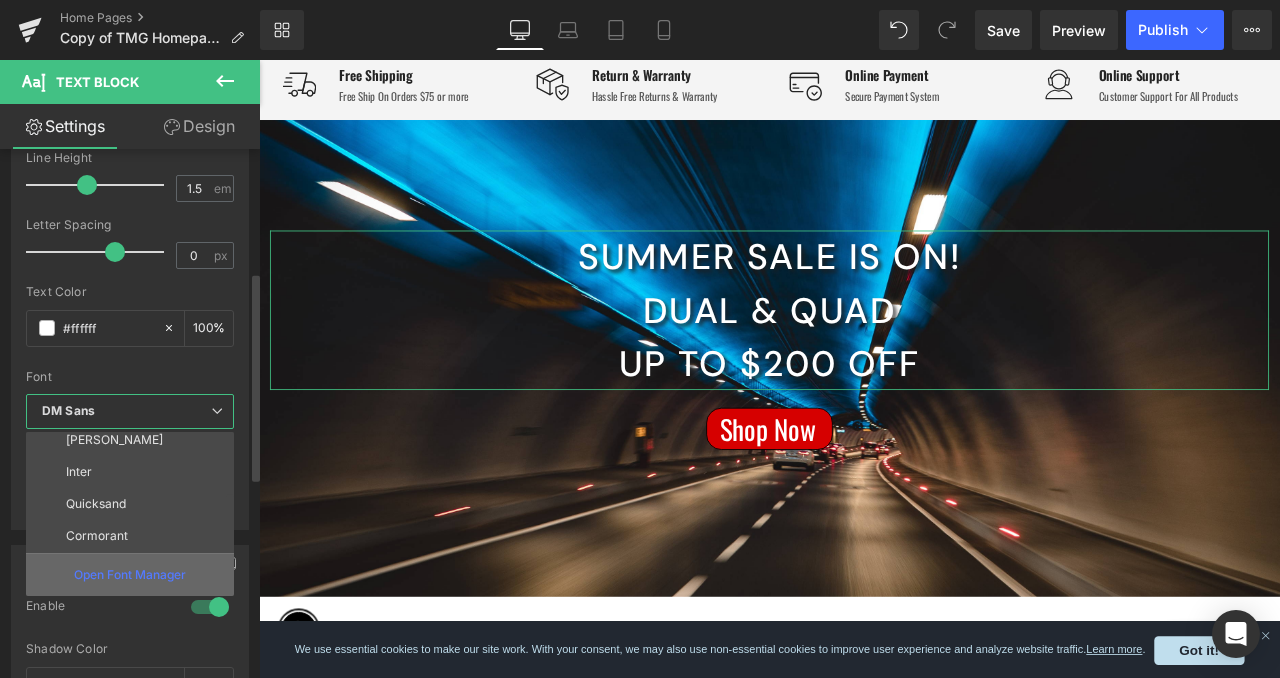 click on "Open Font Manager" at bounding box center [130, 575] 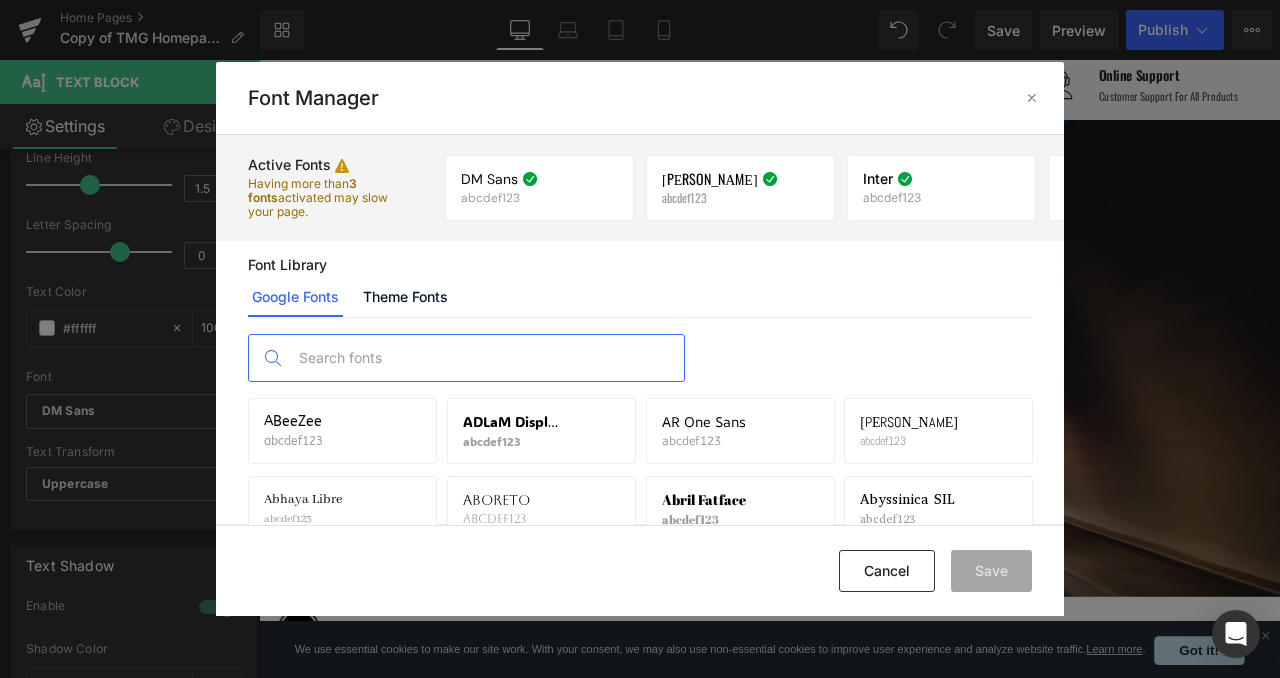 click at bounding box center (486, 358) 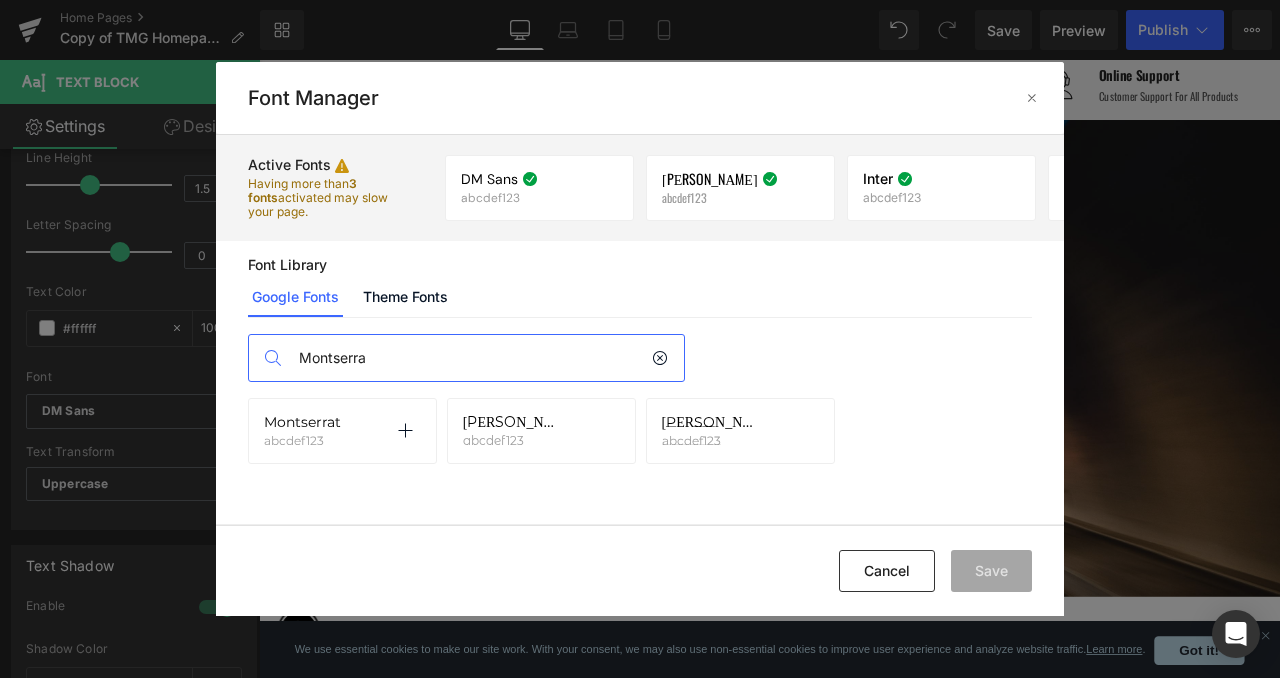 type on "Montserra" 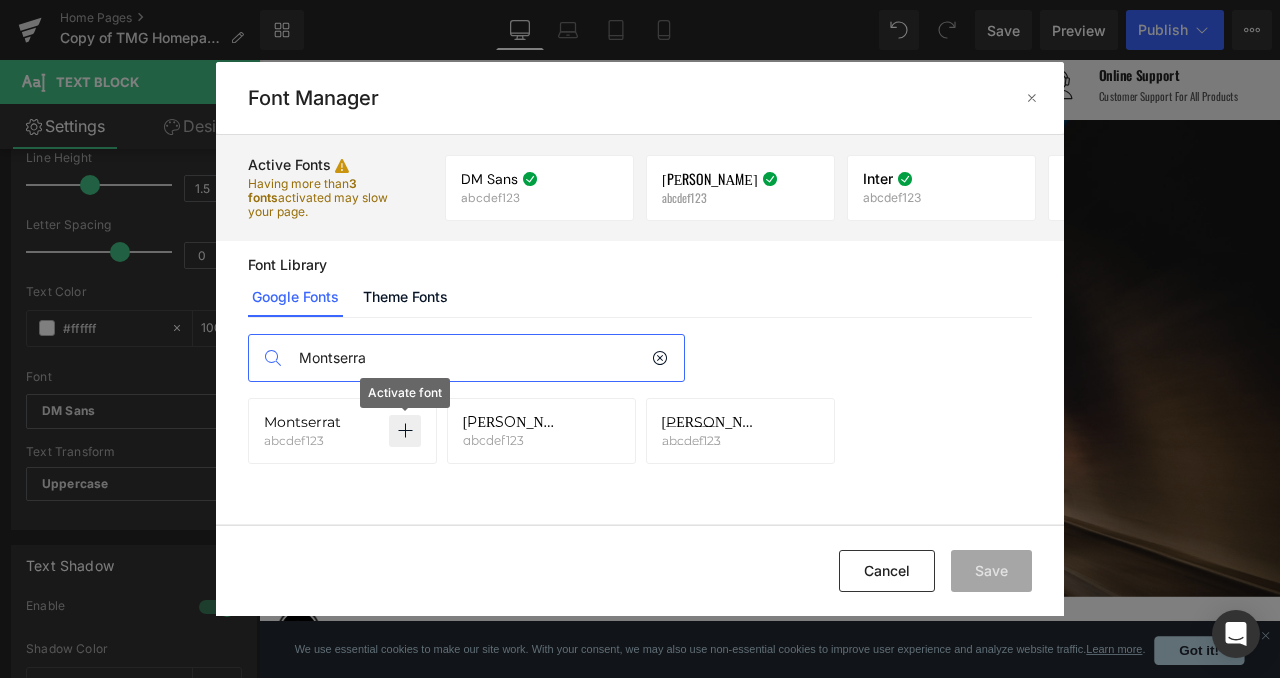 click at bounding box center [405, 431] 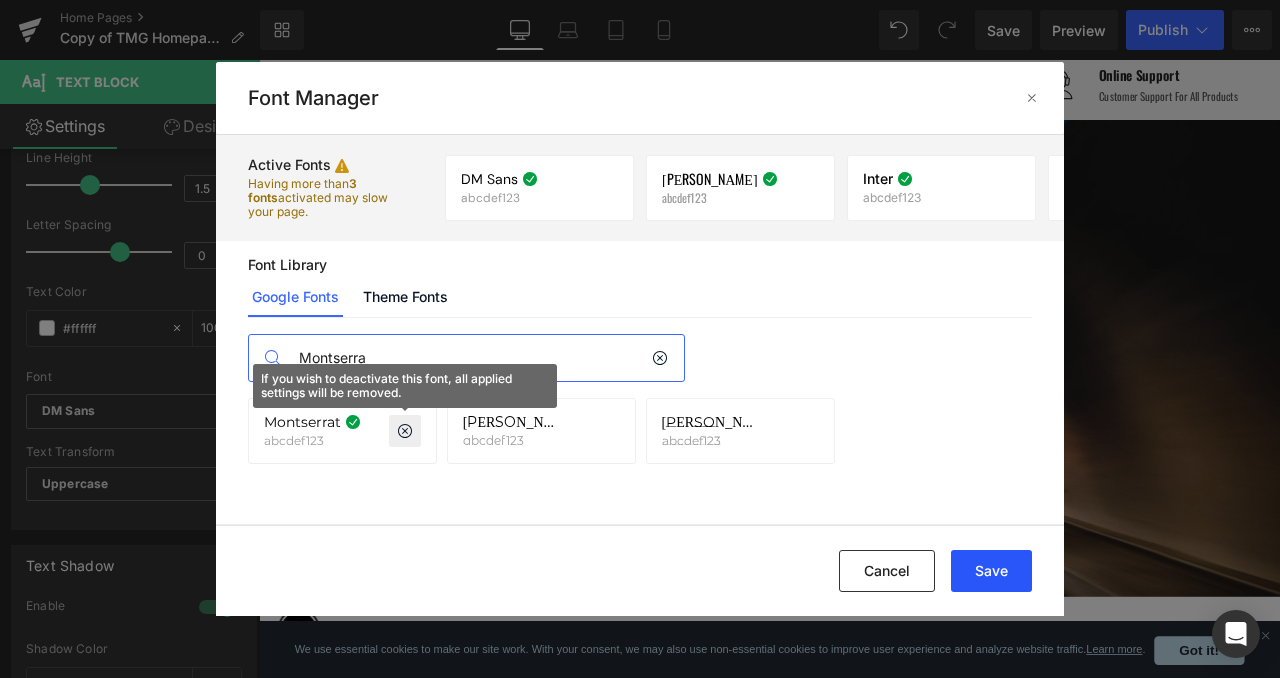 click on "Save" at bounding box center (991, 571) 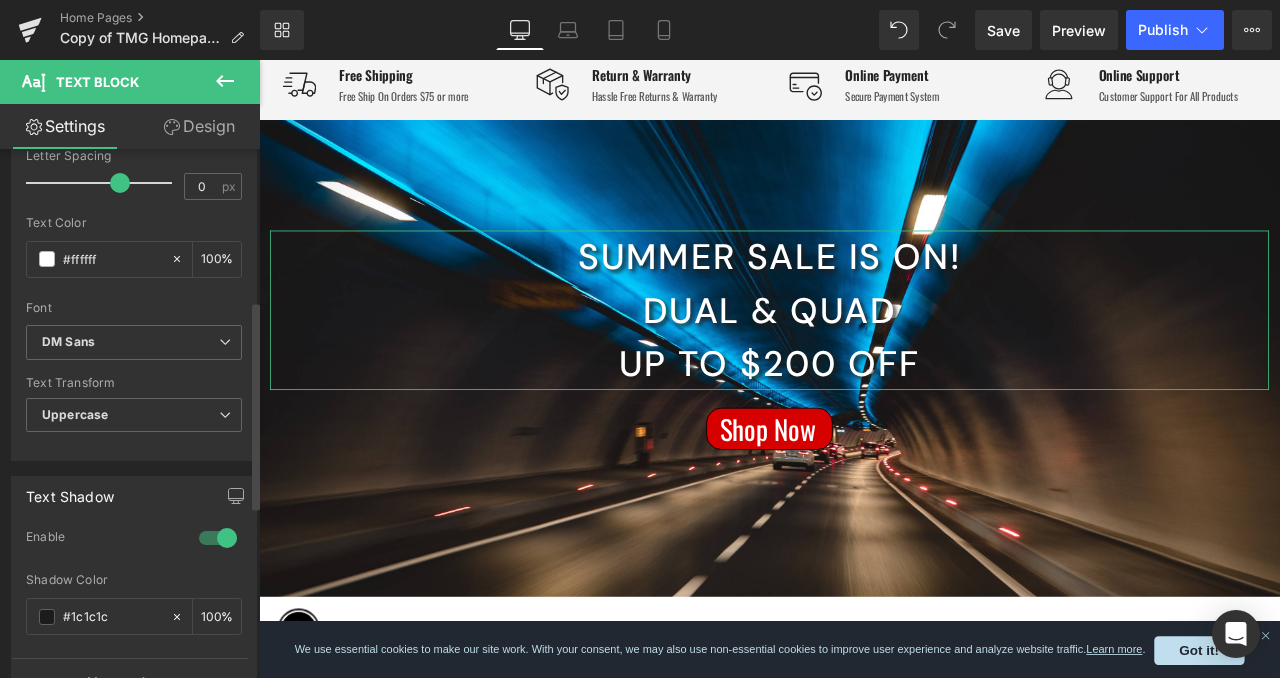 scroll, scrollTop: 365, scrollLeft: 0, axis: vertical 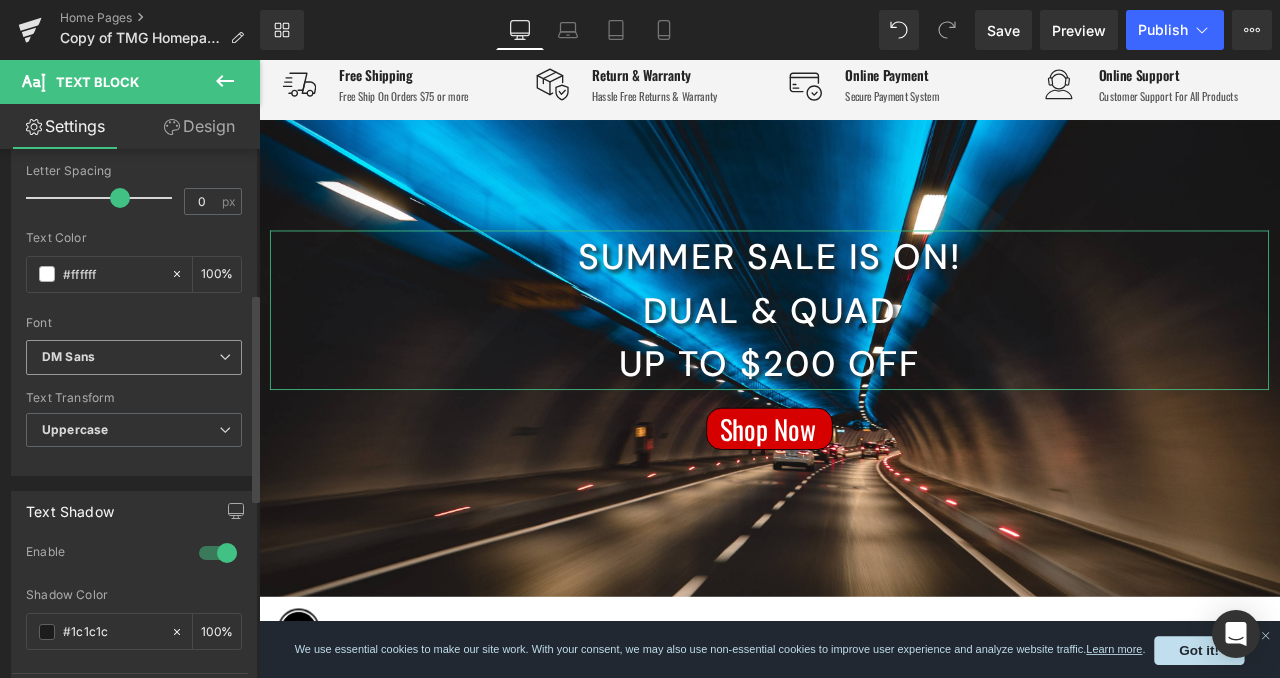 click on "DM Sans" at bounding box center [68, 357] 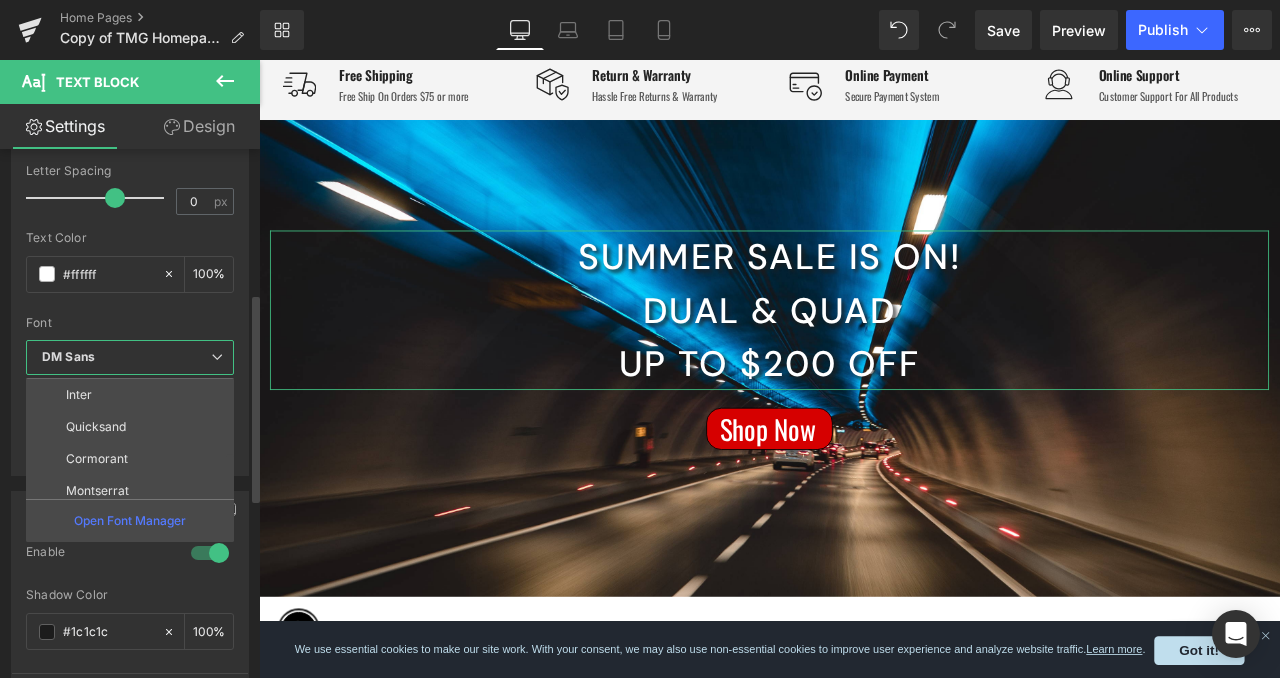 scroll, scrollTop: 104, scrollLeft: 0, axis: vertical 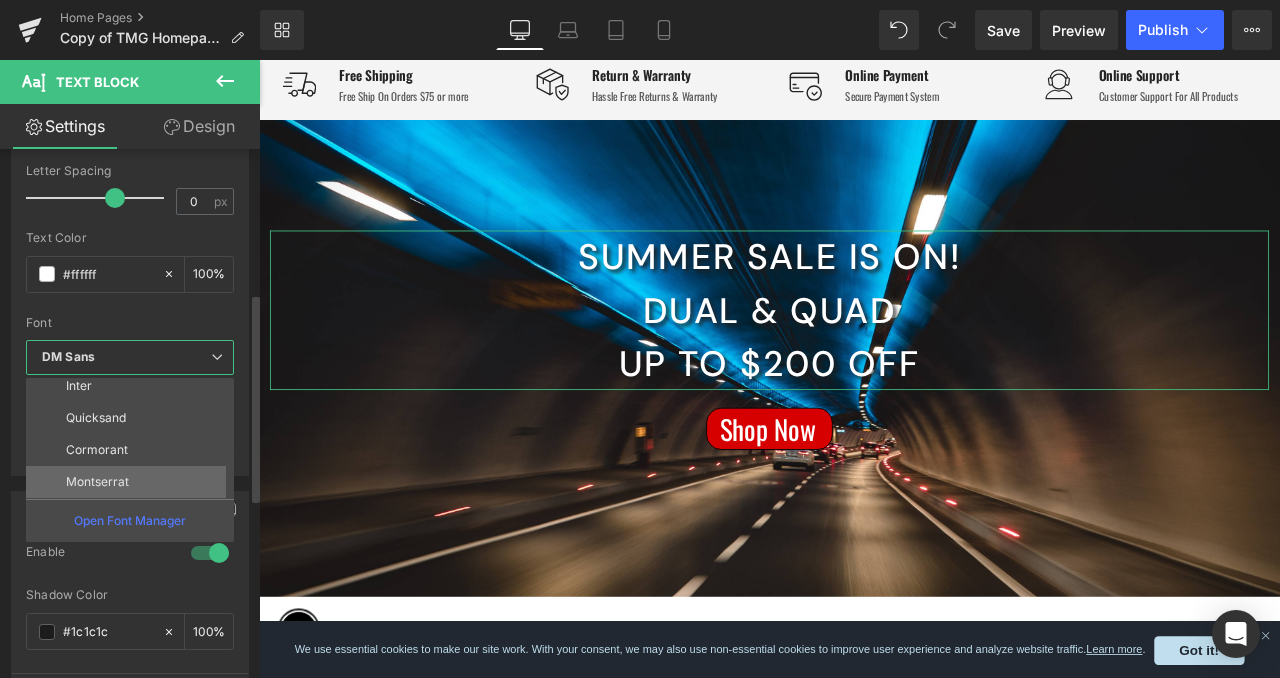 click on "Montserrat" at bounding box center [134, 482] 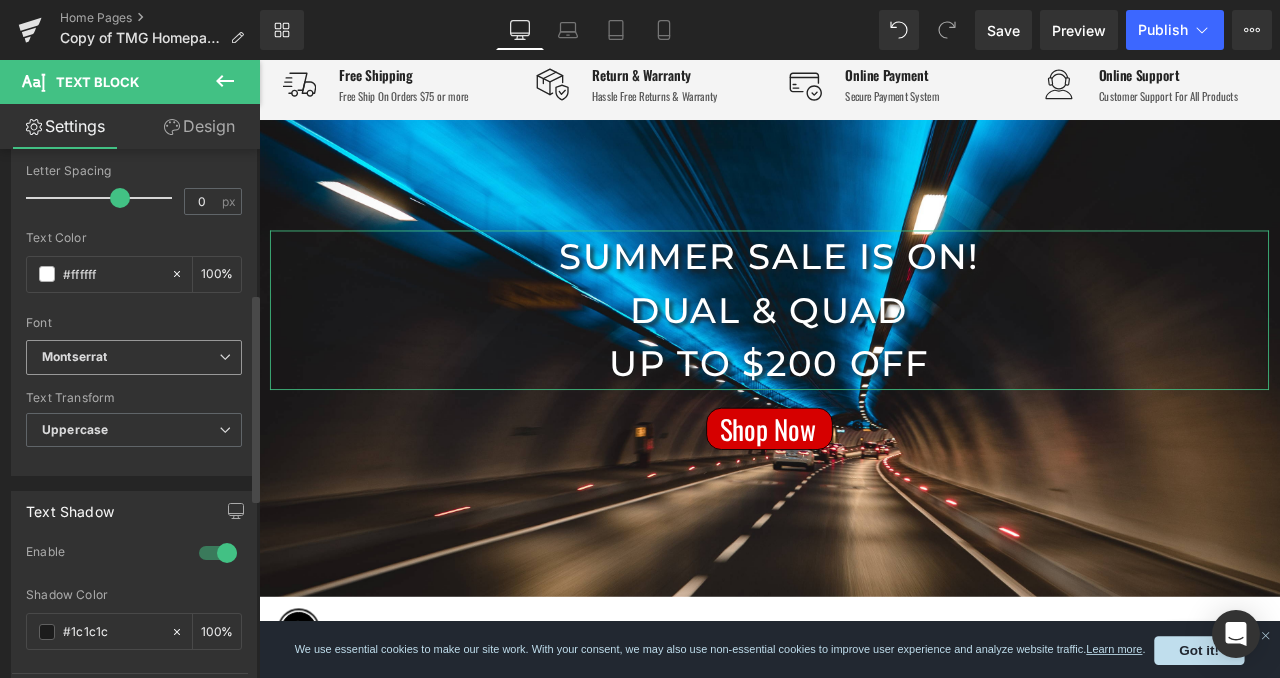 click on "Montserrat" at bounding box center [130, 357] 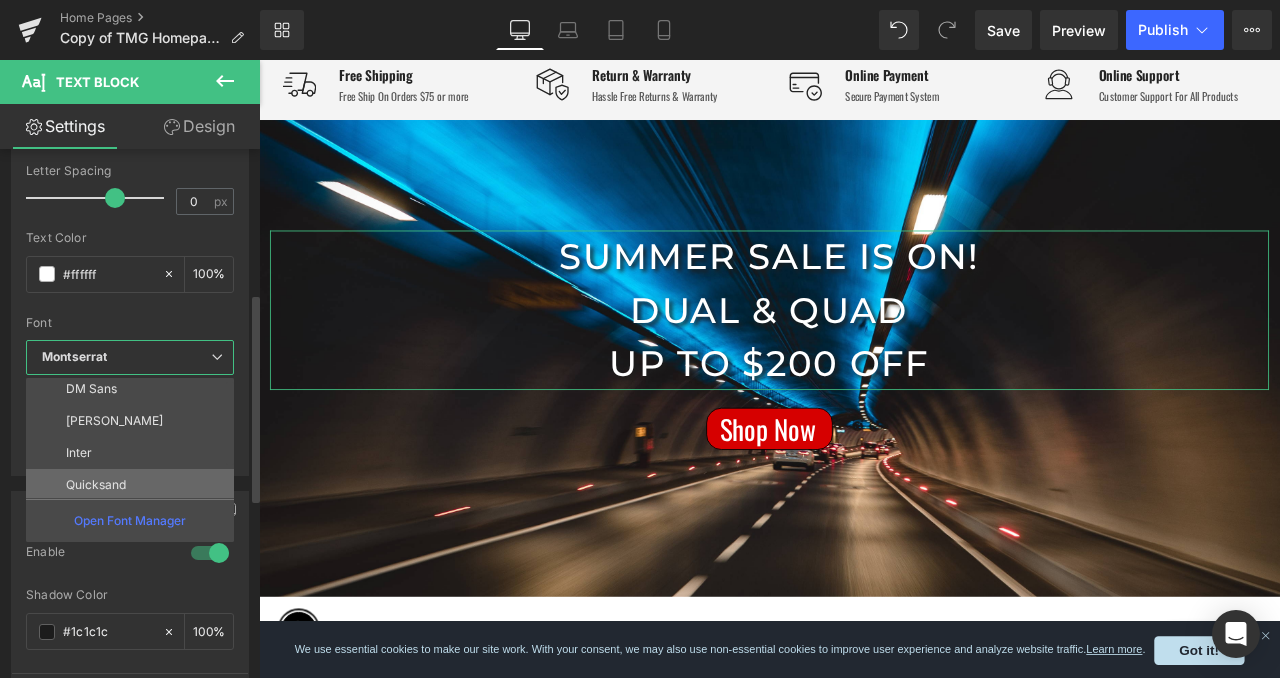 scroll, scrollTop: 0, scrollLeft: 0, axis: both 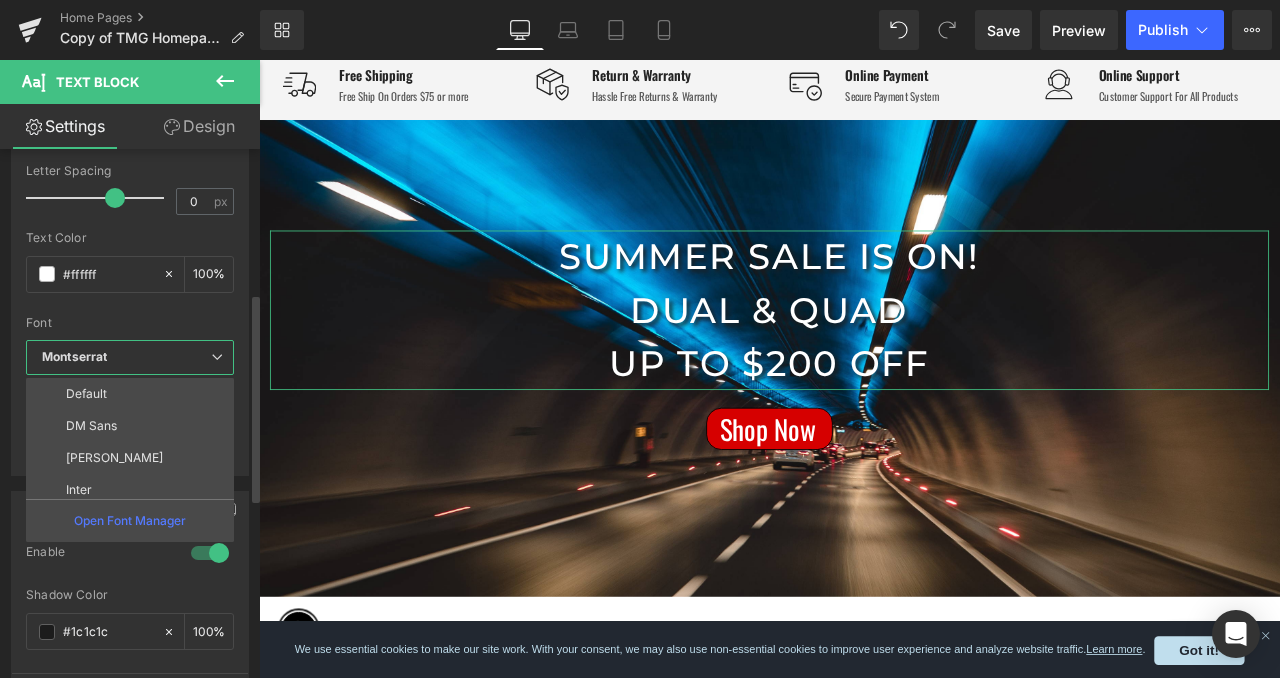 click on "Montserrat" at bounding box center [126, 357] 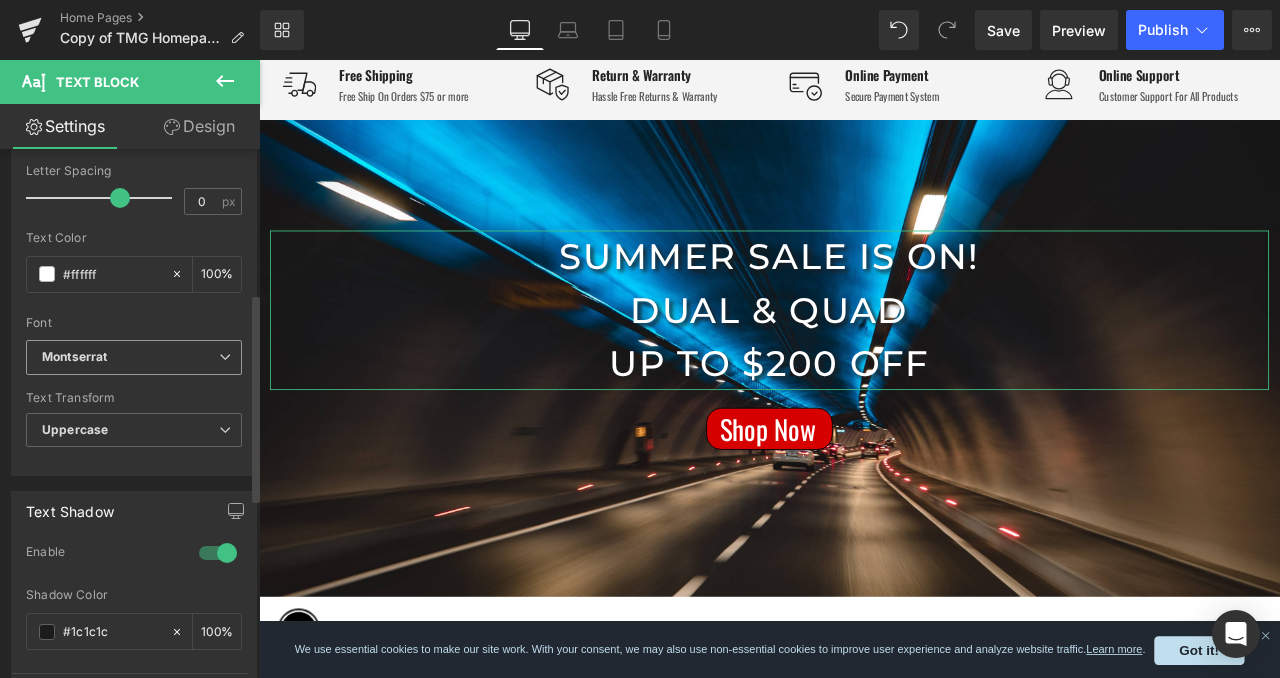 click on "Montserrat" at bounding box center [130, 357] 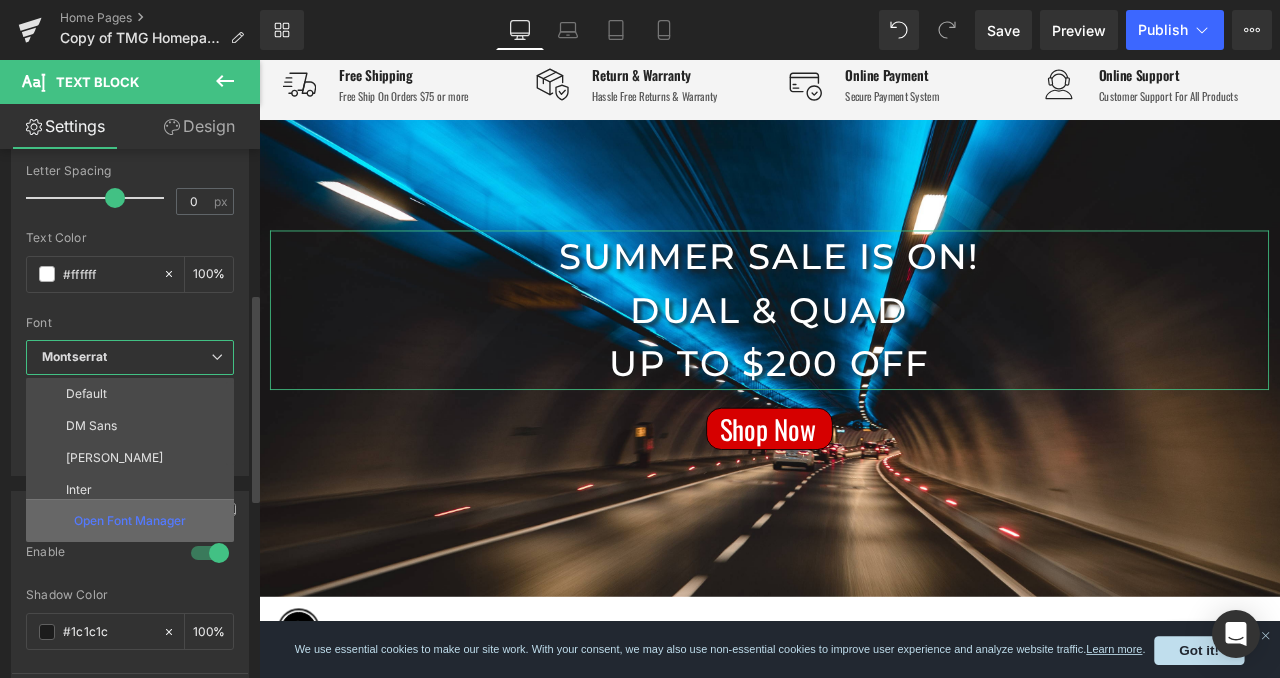 click on "Open Font Manager" at bounding box center (130, 520) 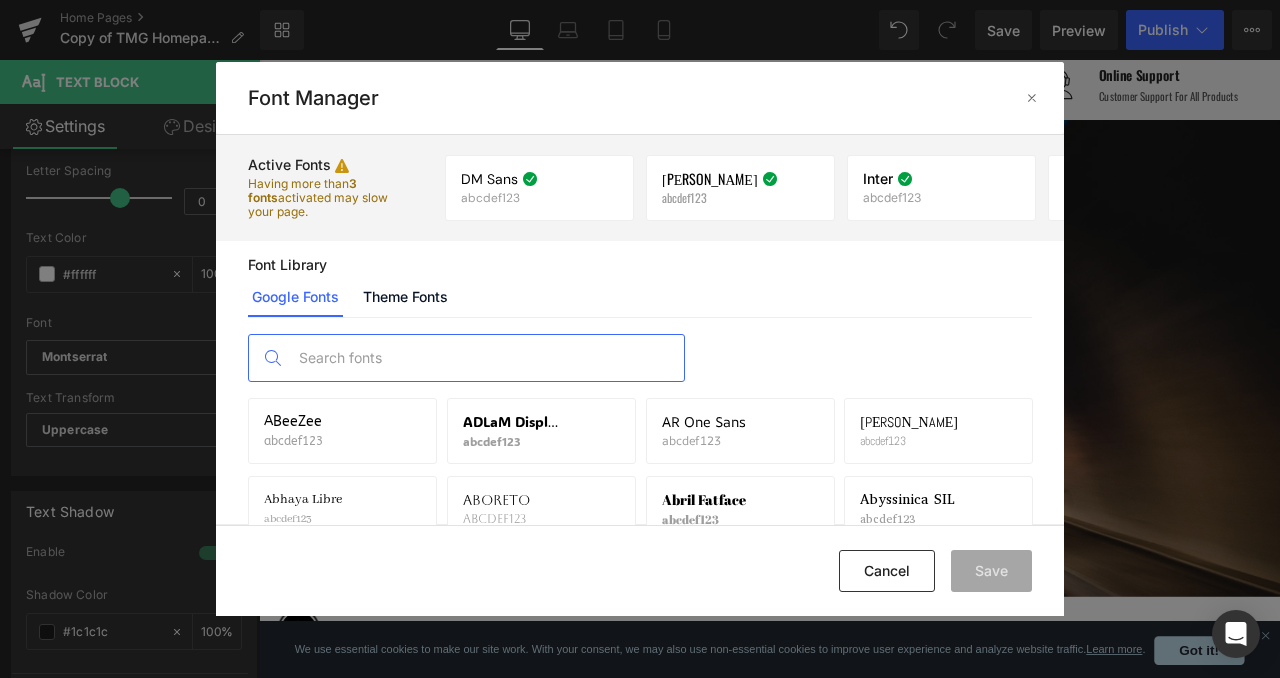 click at bounding box center [486, 358] 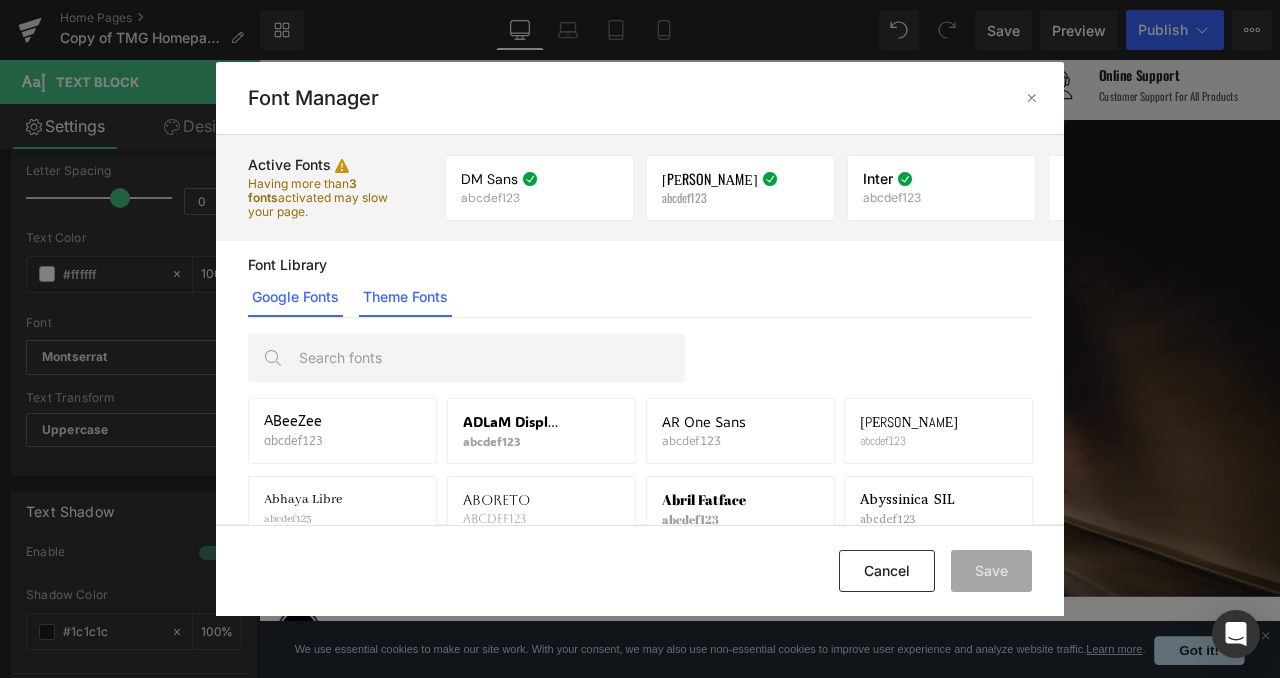 click on "Theme Fonts" 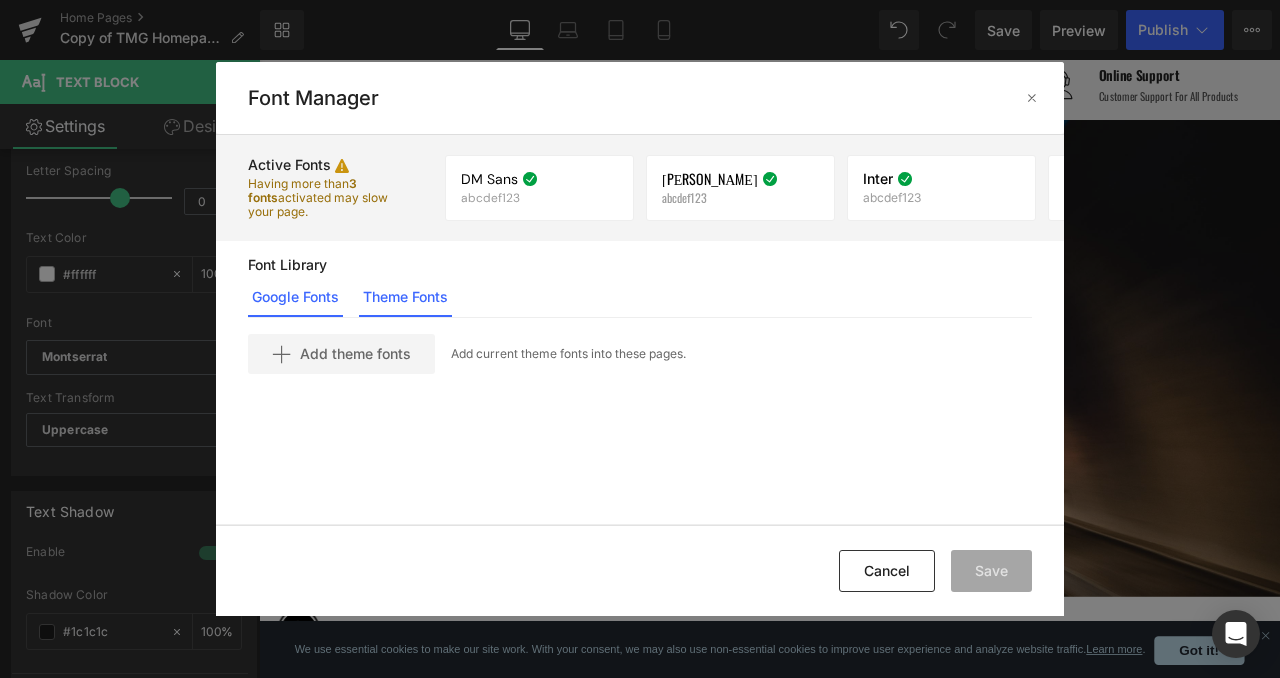 click on "Google Fonts" 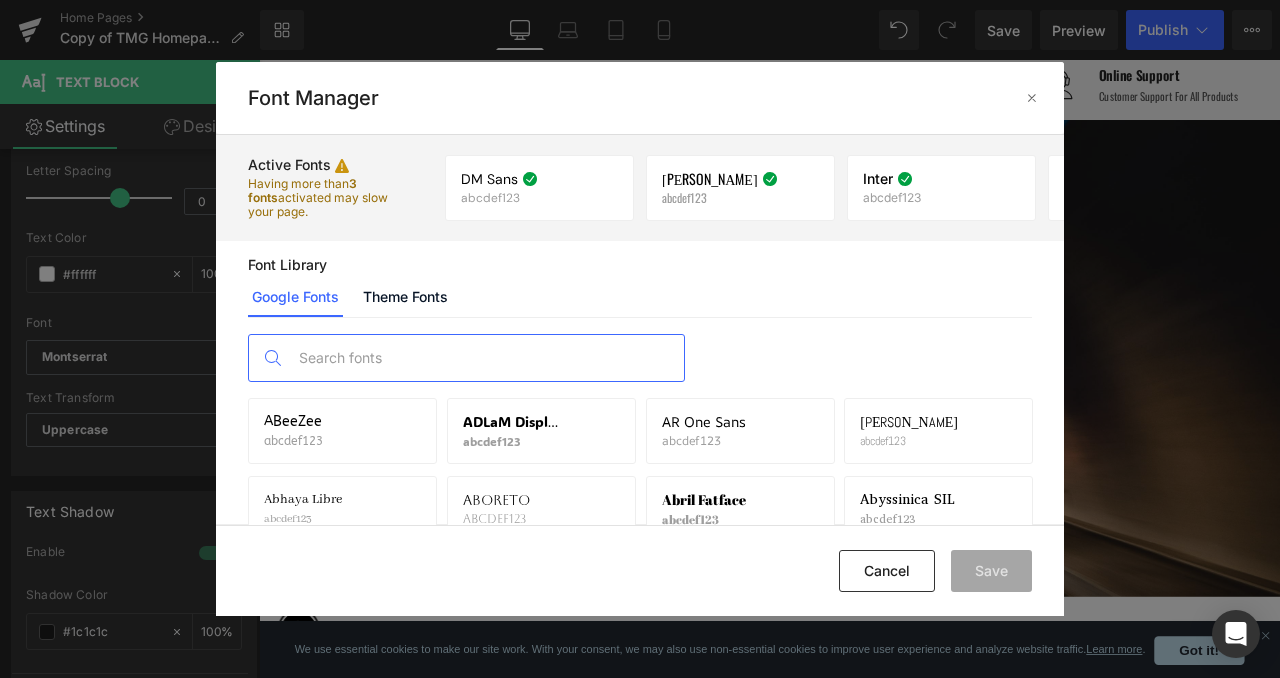click at bounding box center (486, 358) 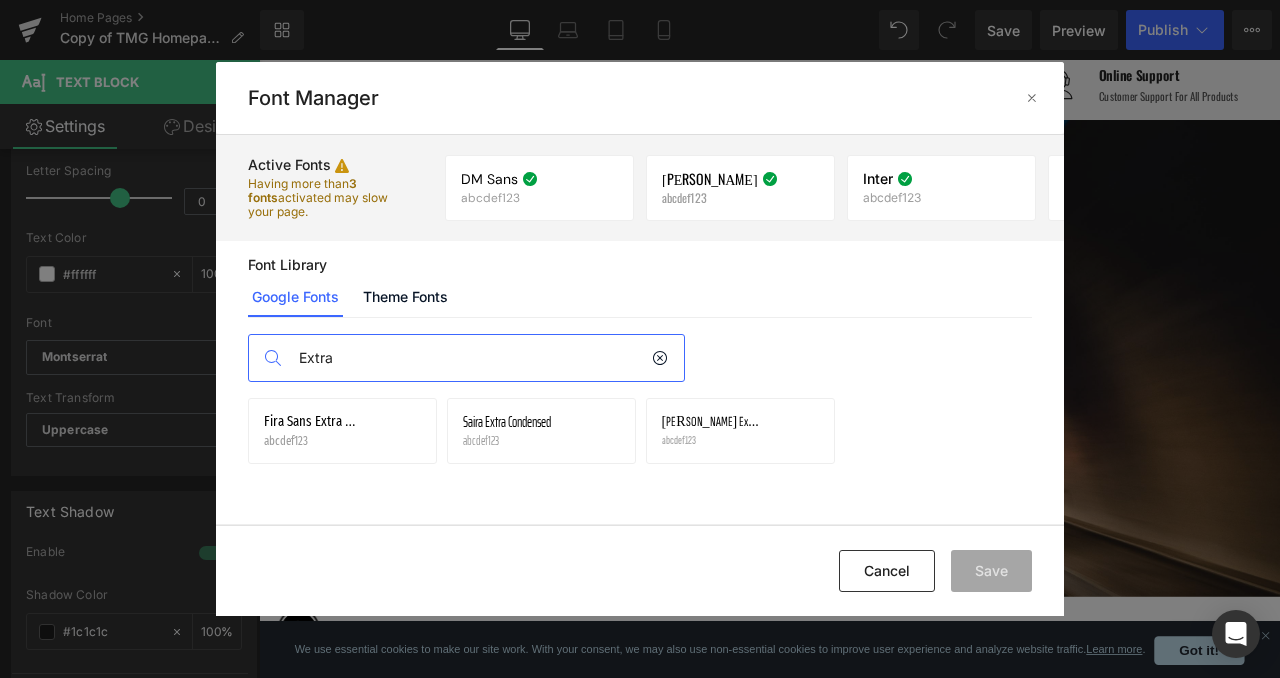 type on "Extra" 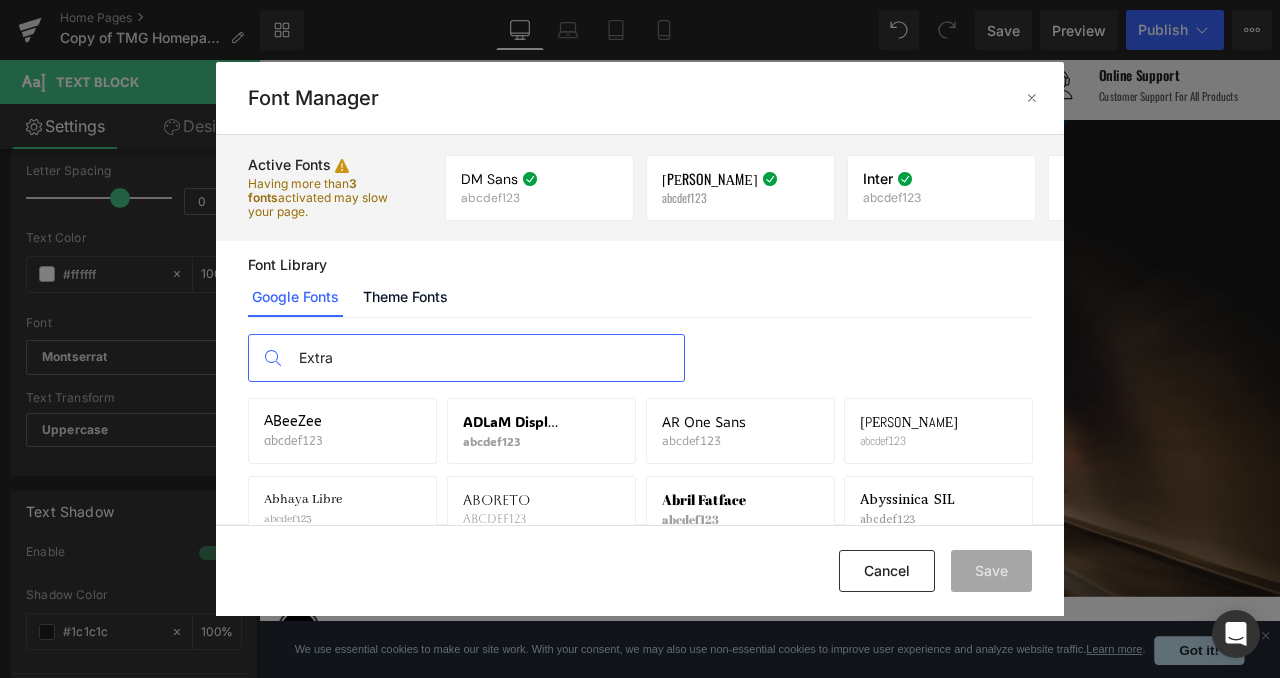 click on "Extra" at bounding box center [486, 358] 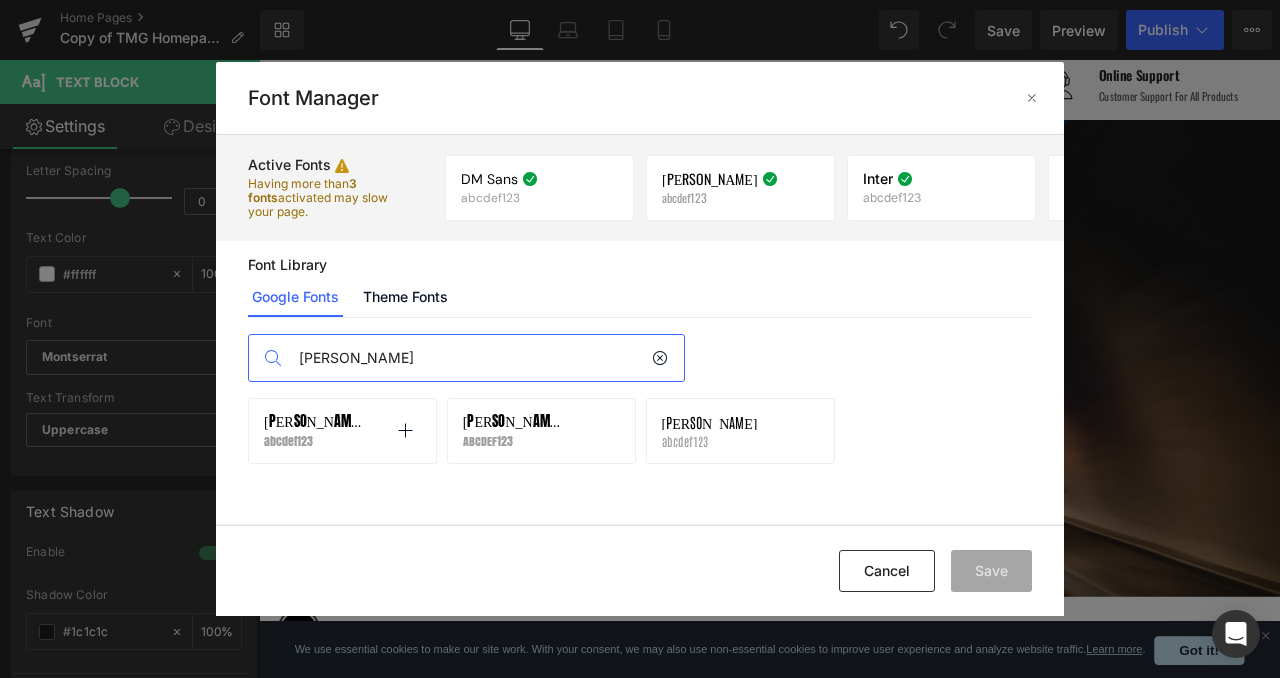 type on "[PERSON_NAME]" 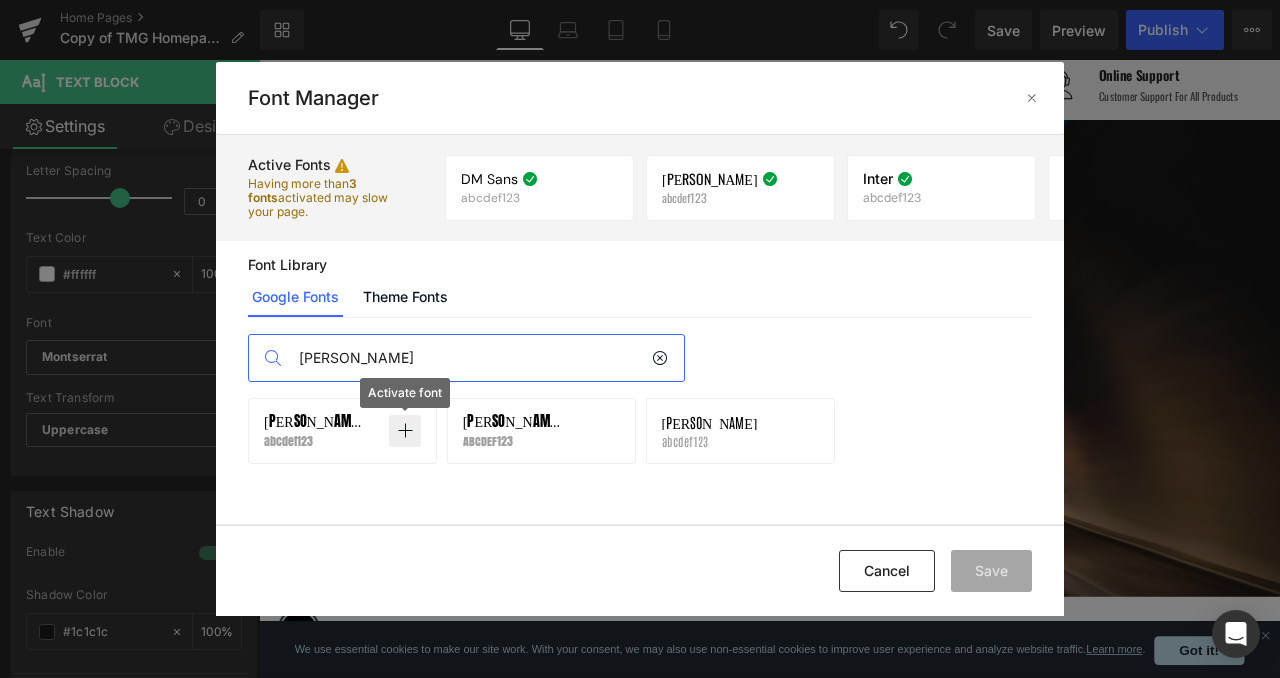 click at bounding box center [405, 431] 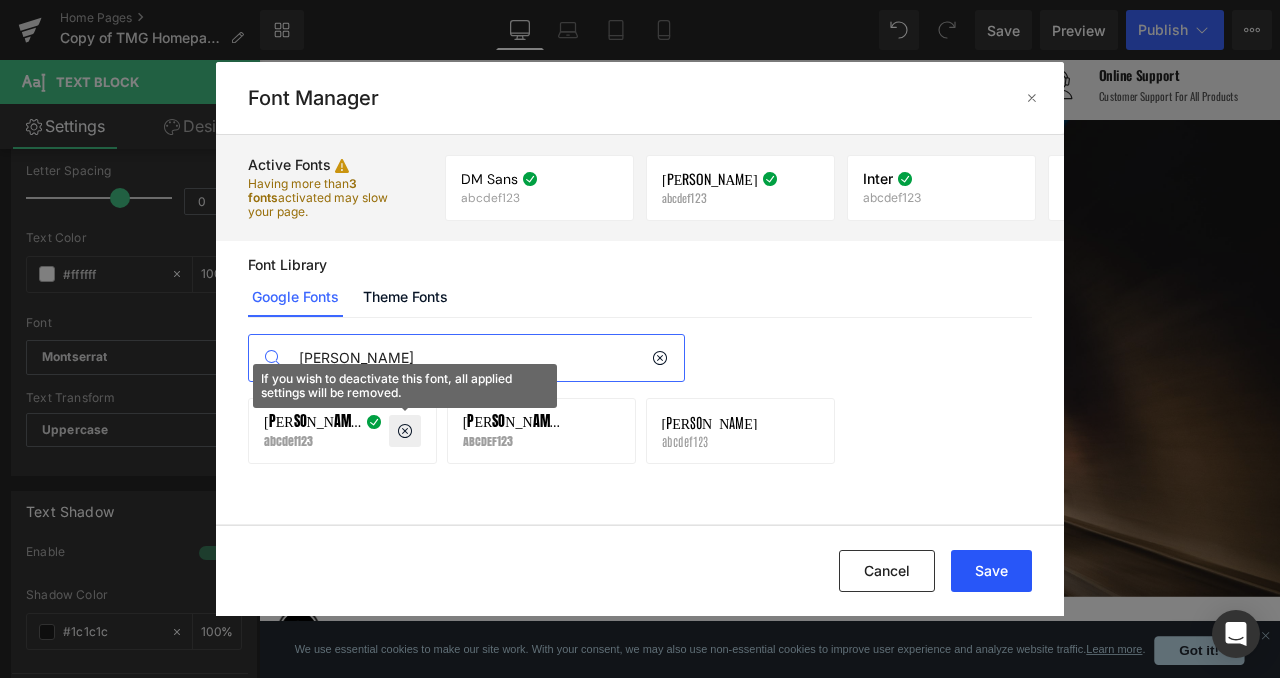 click on "Save" at bounding box center [991, 571] 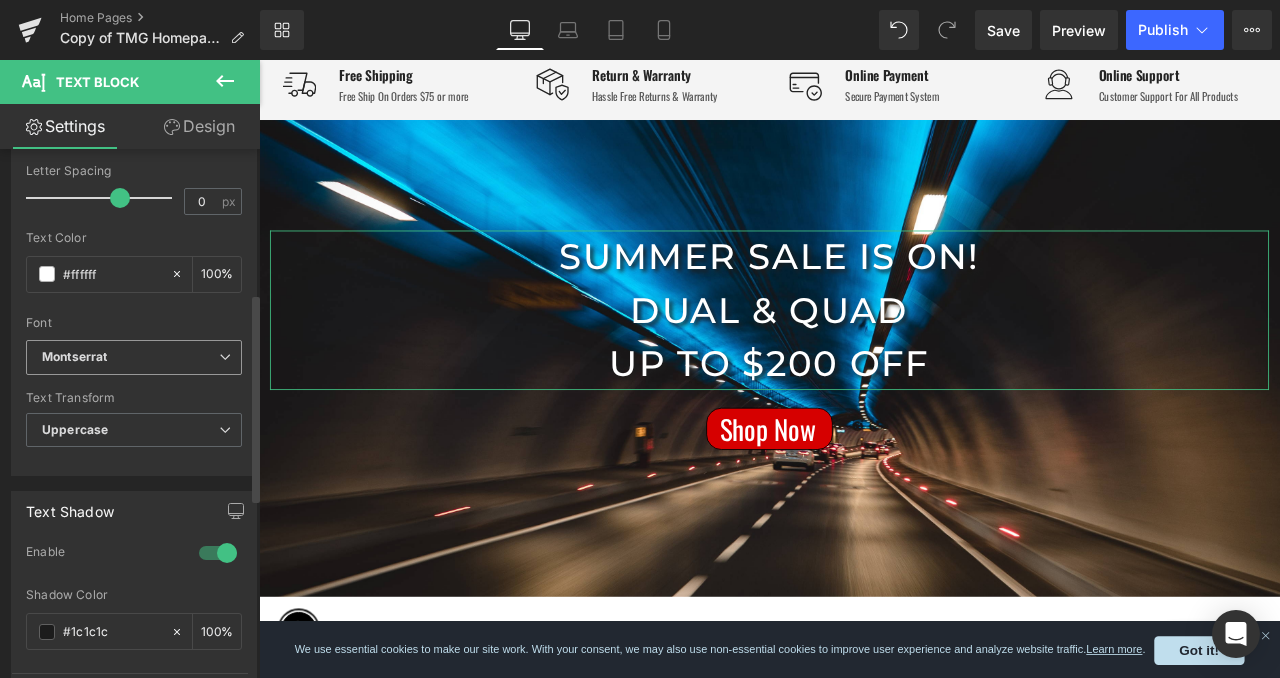 click on "Montserrat" at bounding box center [74, 357] 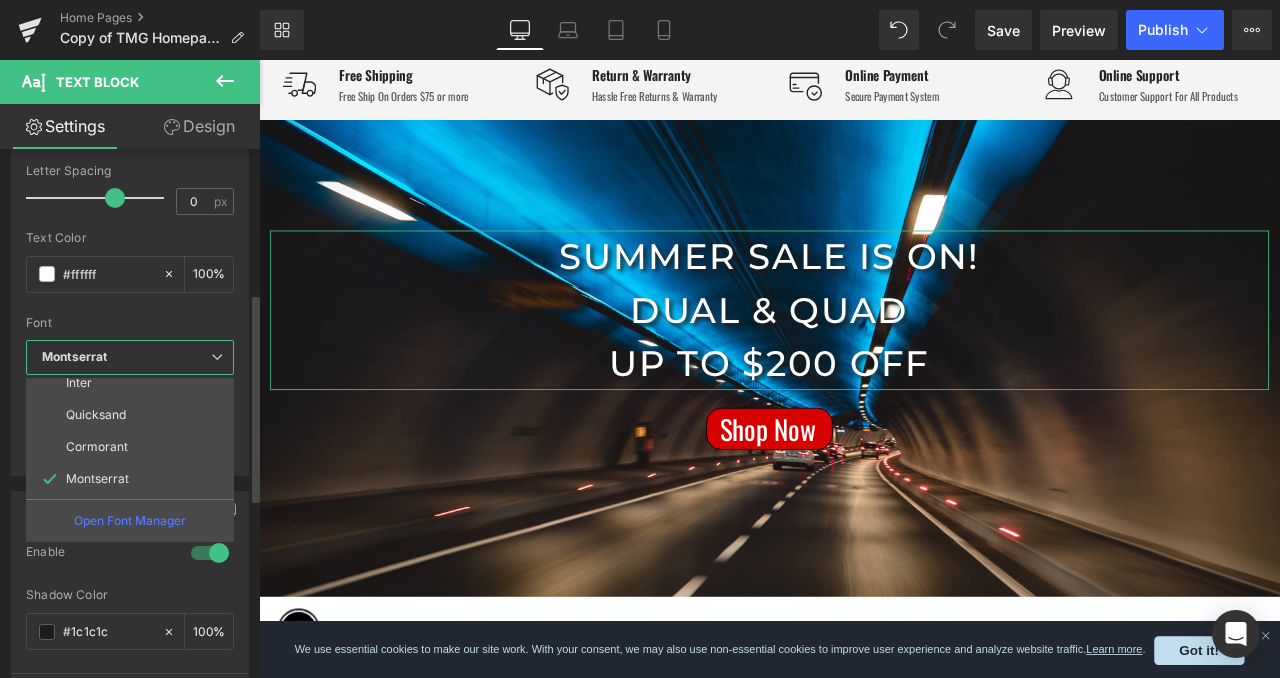 scroll, scrollTop: 136, scrollLeft: 0, axis: vertical 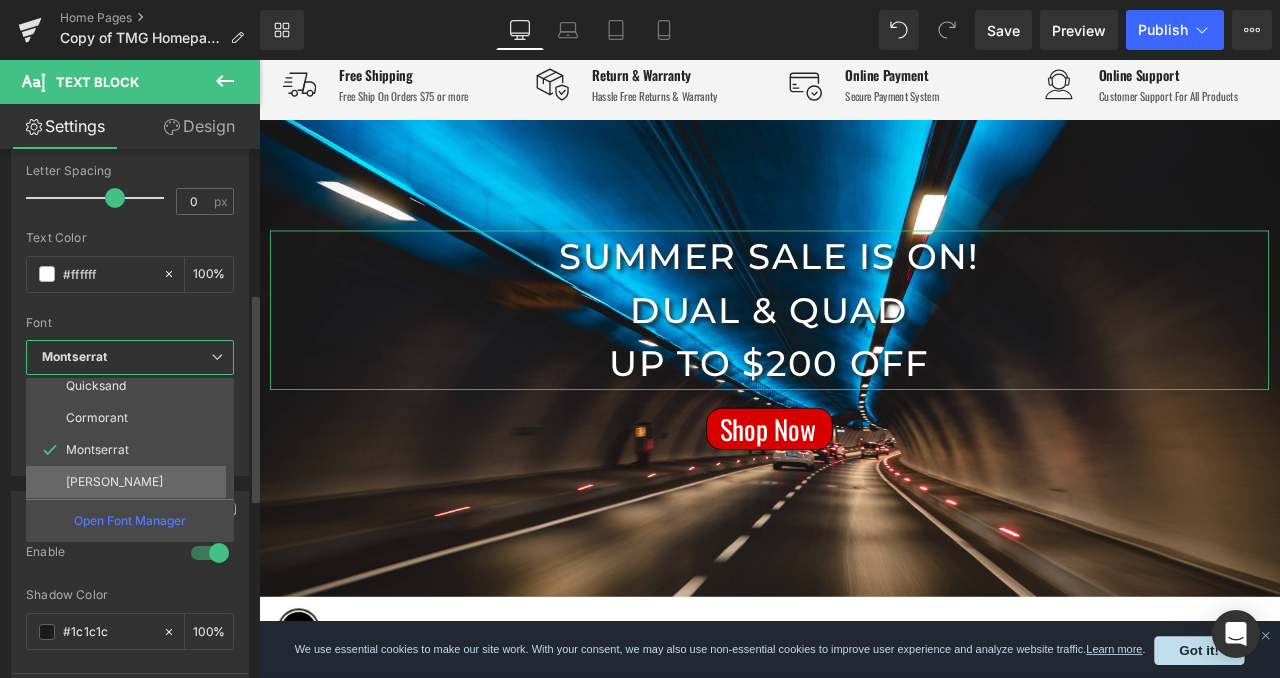 click on "[PERSON_NAME]" at bounding box center (134, 482) 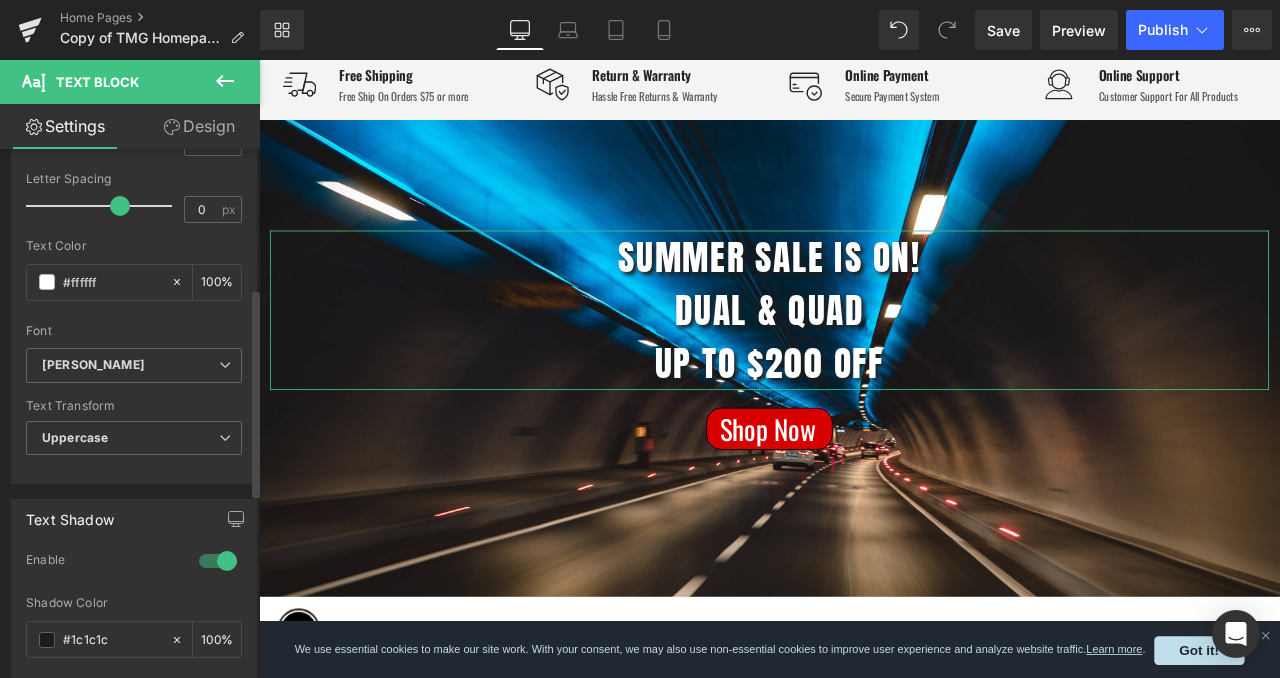 scroll, scrollTop: 344, scrollLeft: 0, axis: vertical 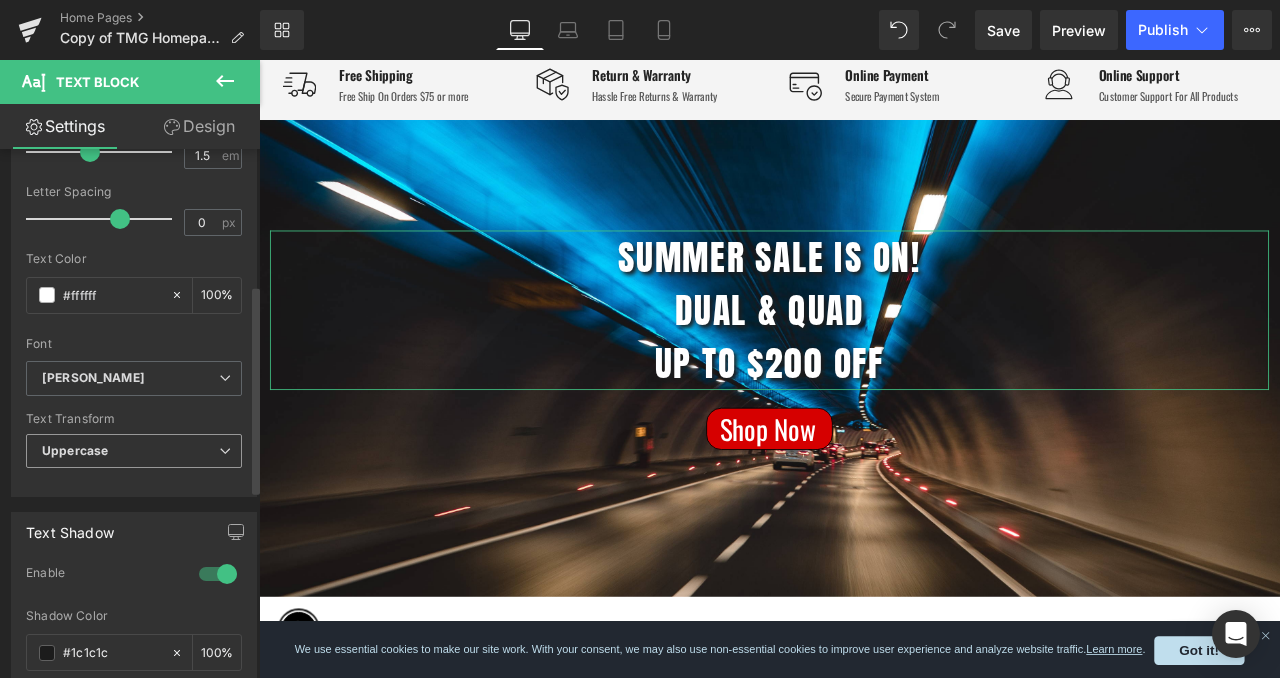 click on "Uppercase" at bounding box center [134, 451] 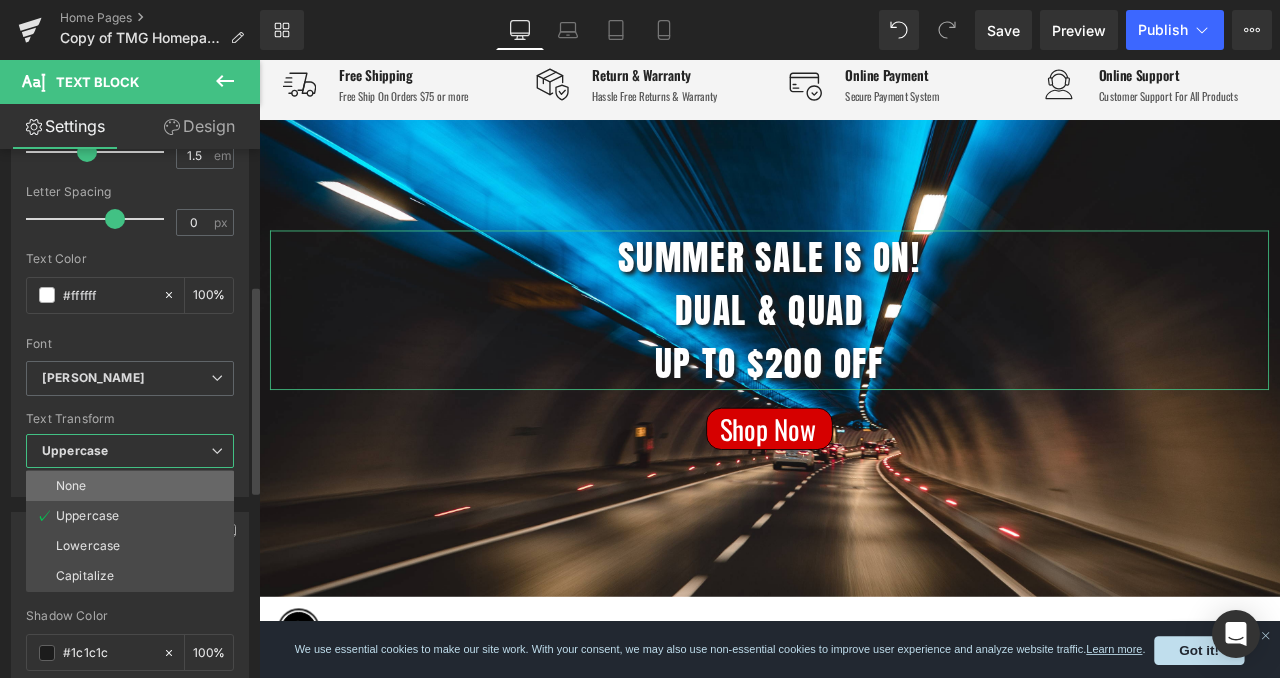 click on "None" at bounding box center (130, 486) 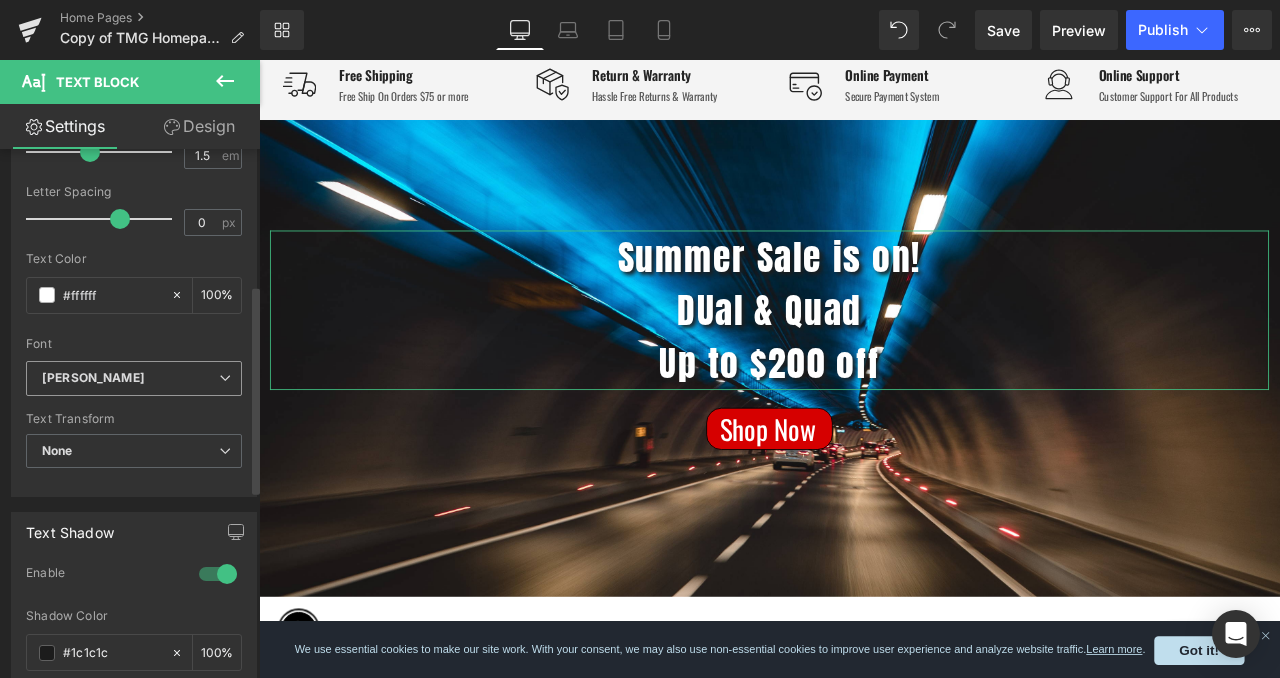 click on "[PERSON_NAME]" at bounding box center [130, 378] 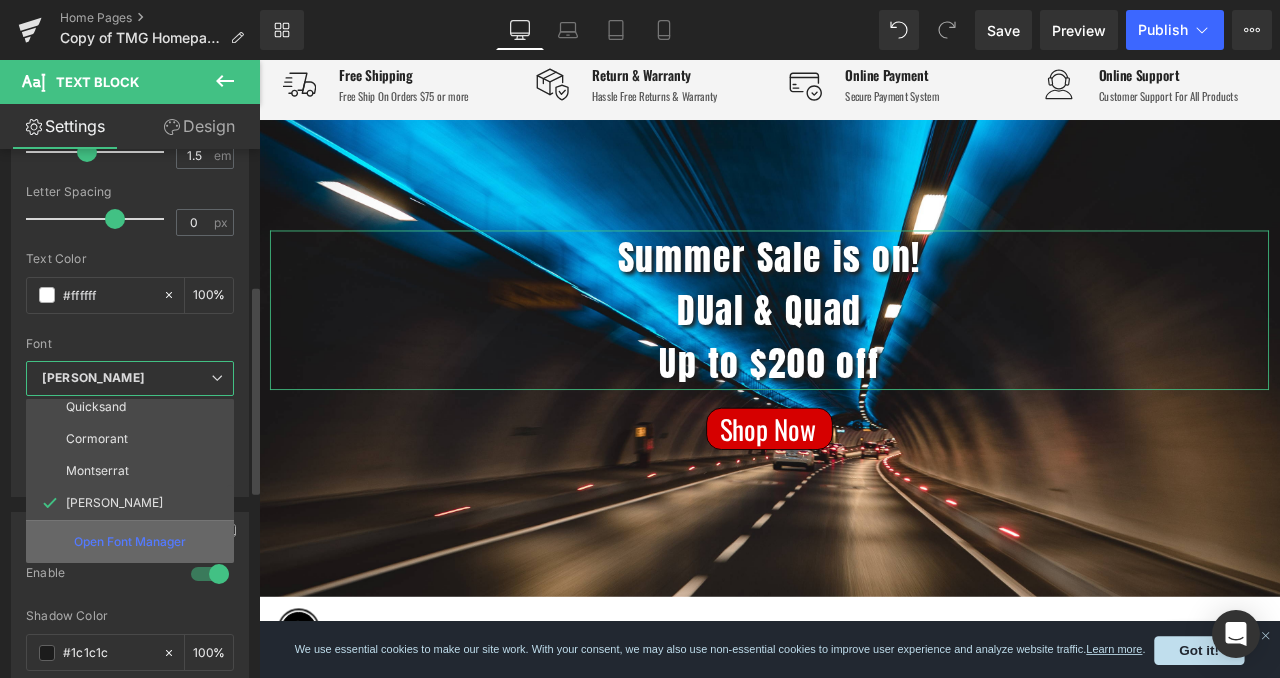 click on "Open Font Manager" at bounding box center [130, 542] 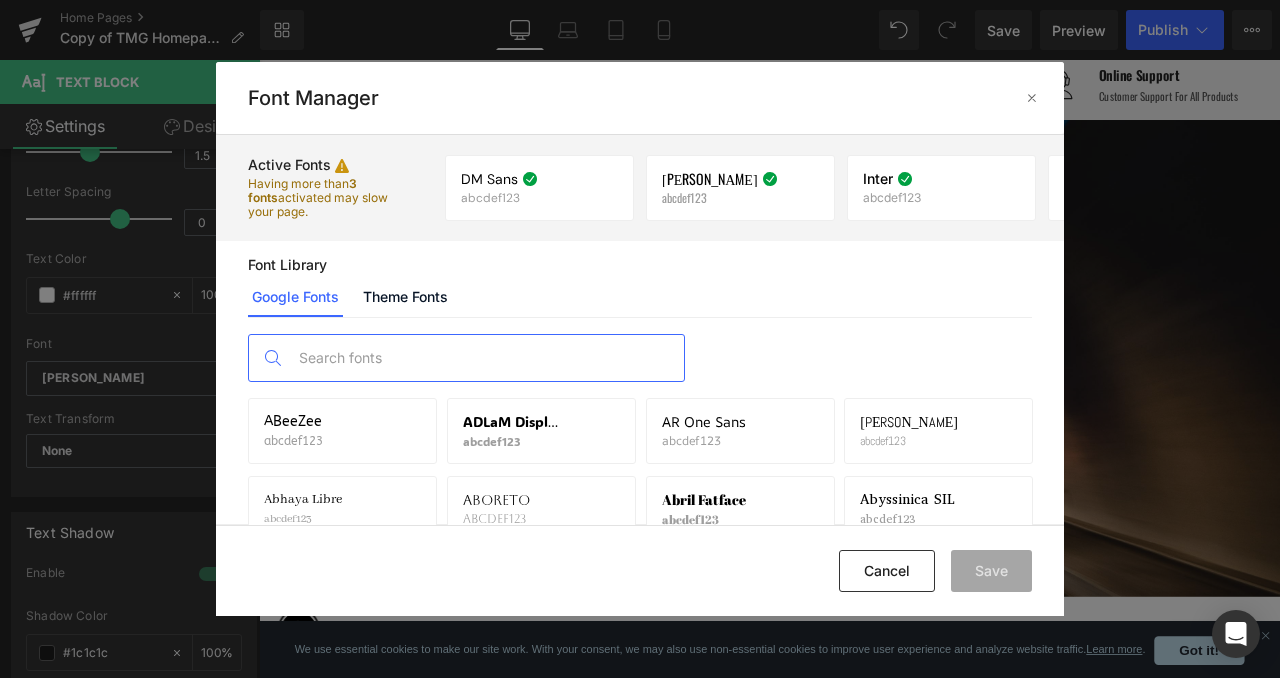click at bounding box center [486, 358] 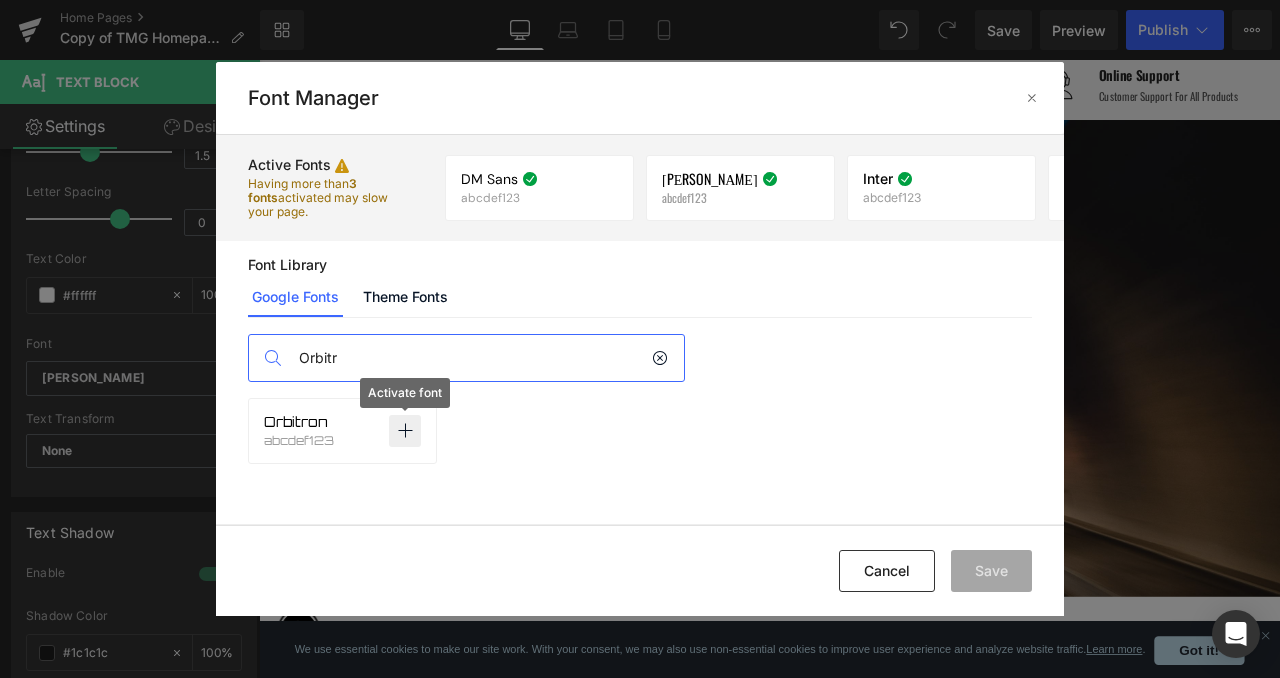 type on "Orbitr" 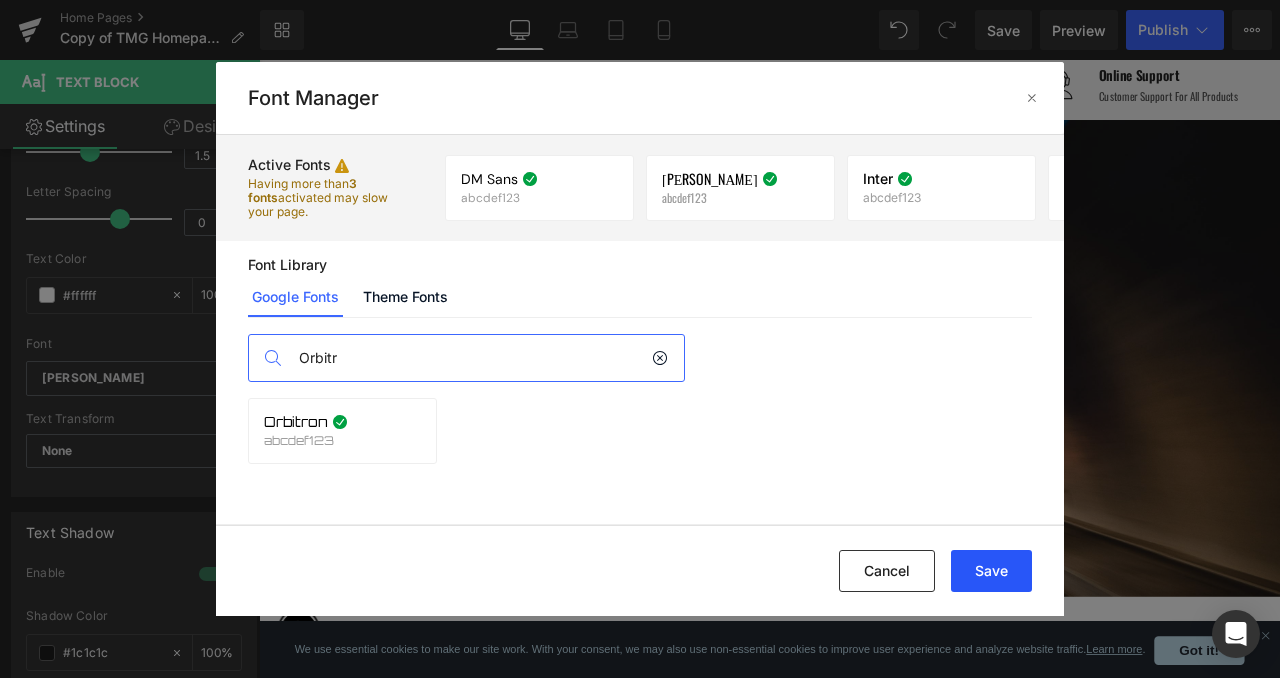 click on "Save" at bounding box center (991, 571) 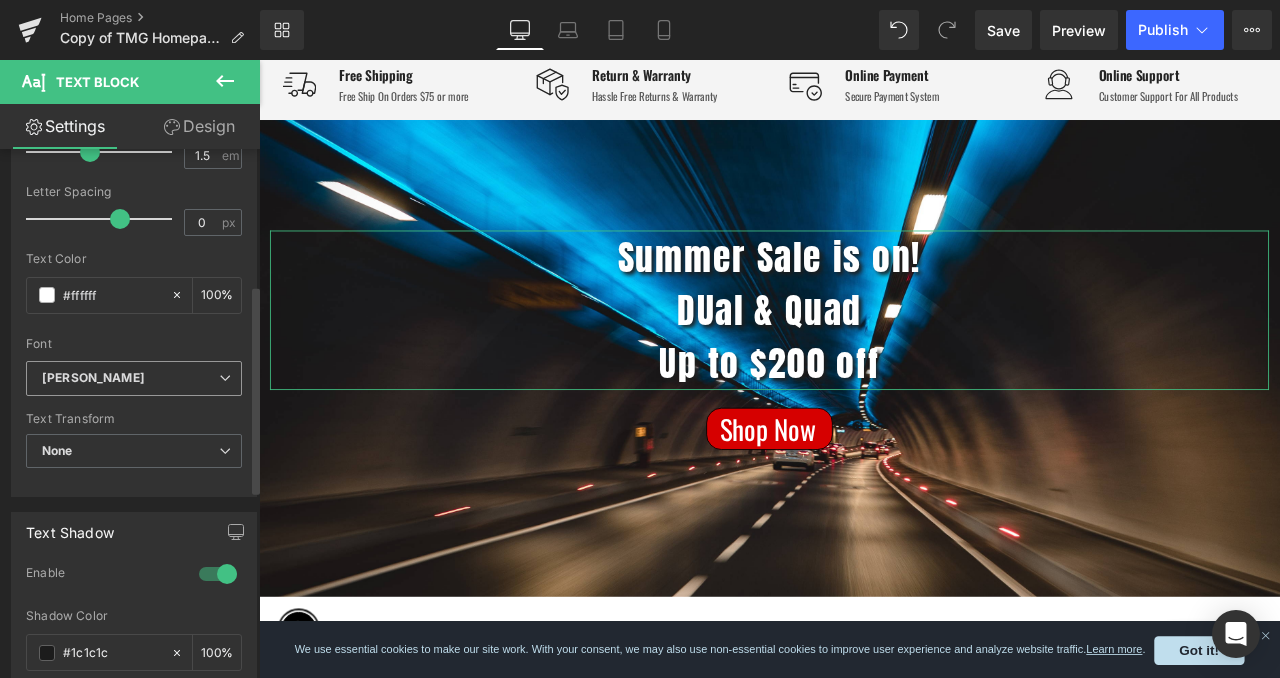 click on "[PERSON_NAME]" at bounding box center [130, 378] 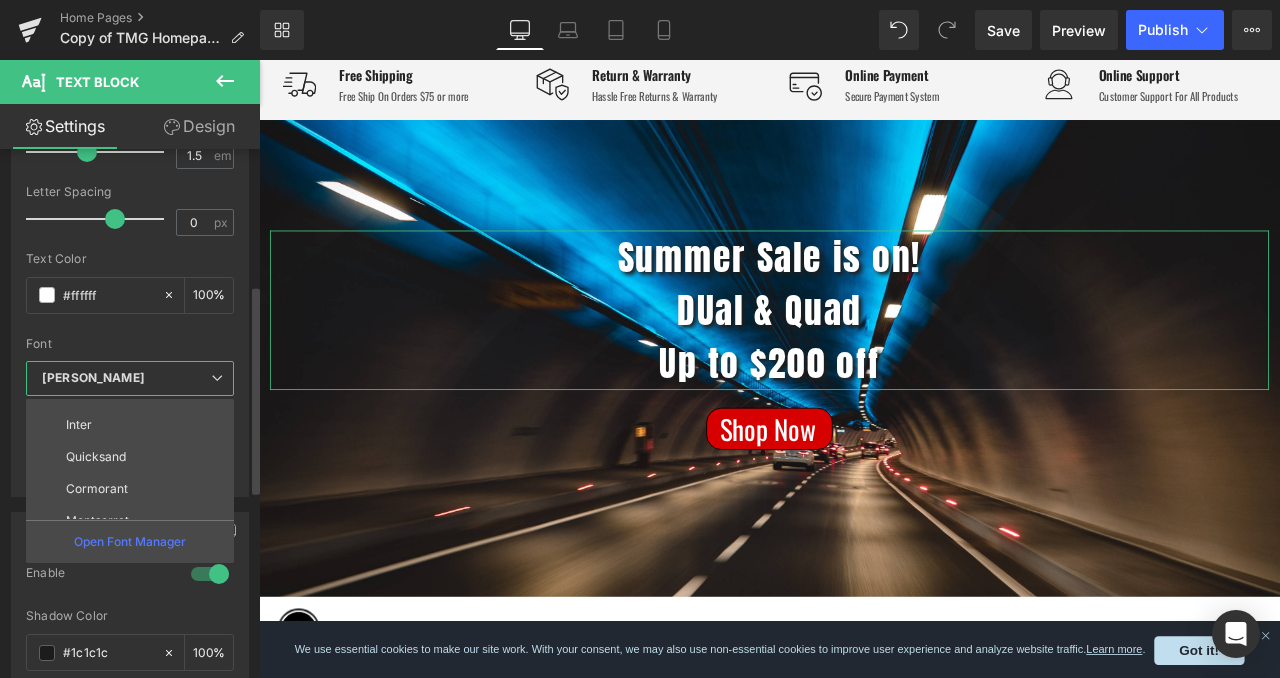 scroll, scrollTop: 168, scrollLeft: 0, axis: vertical 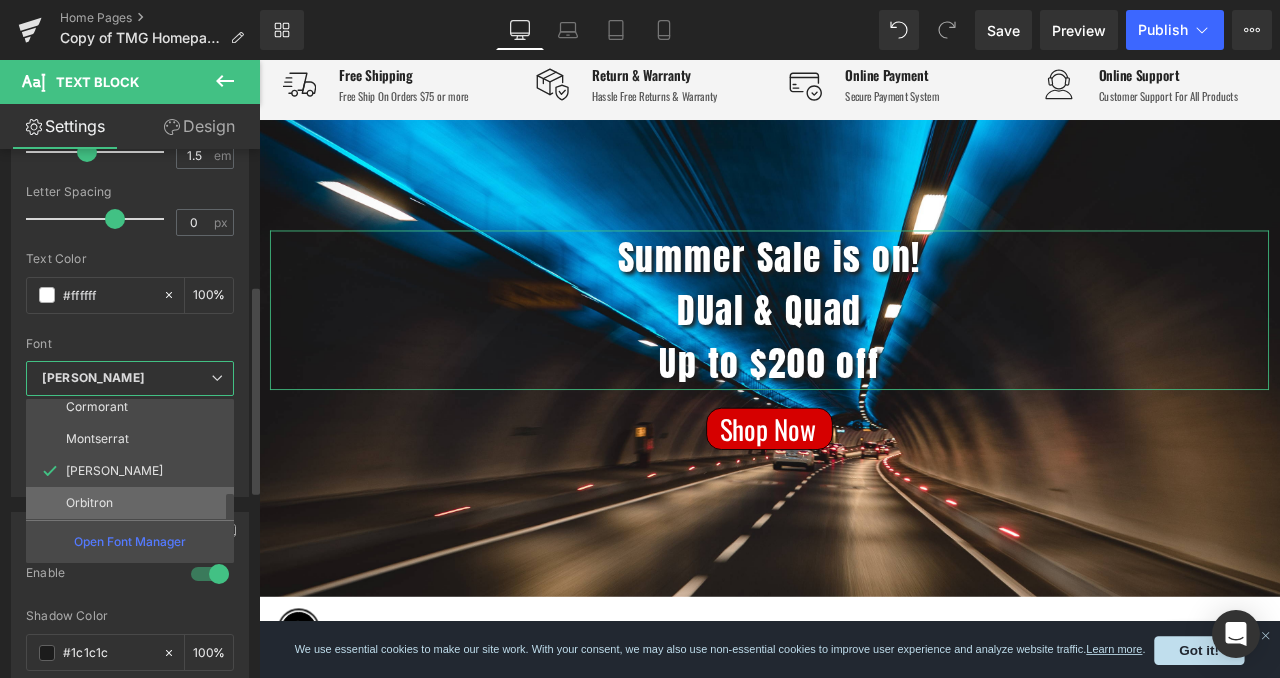 click on "Orbitron" at bounding box center [134, 503] 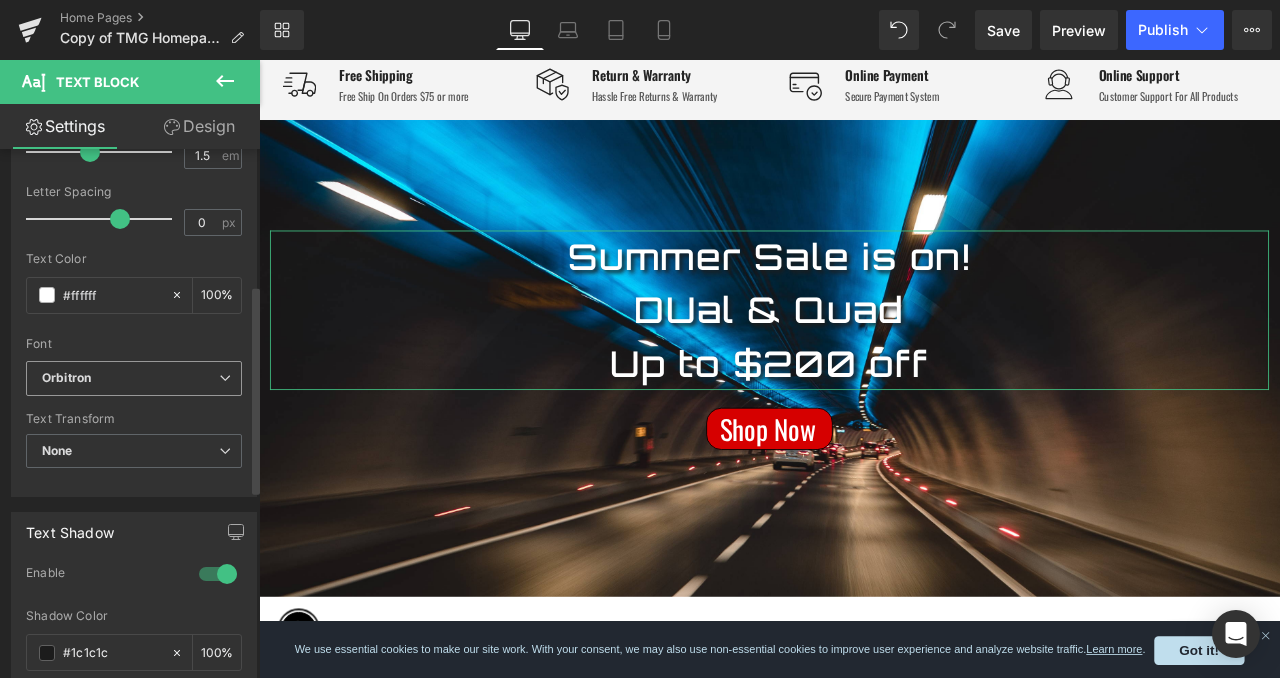 click on "Orbitron" at bounding box center [130, 378] 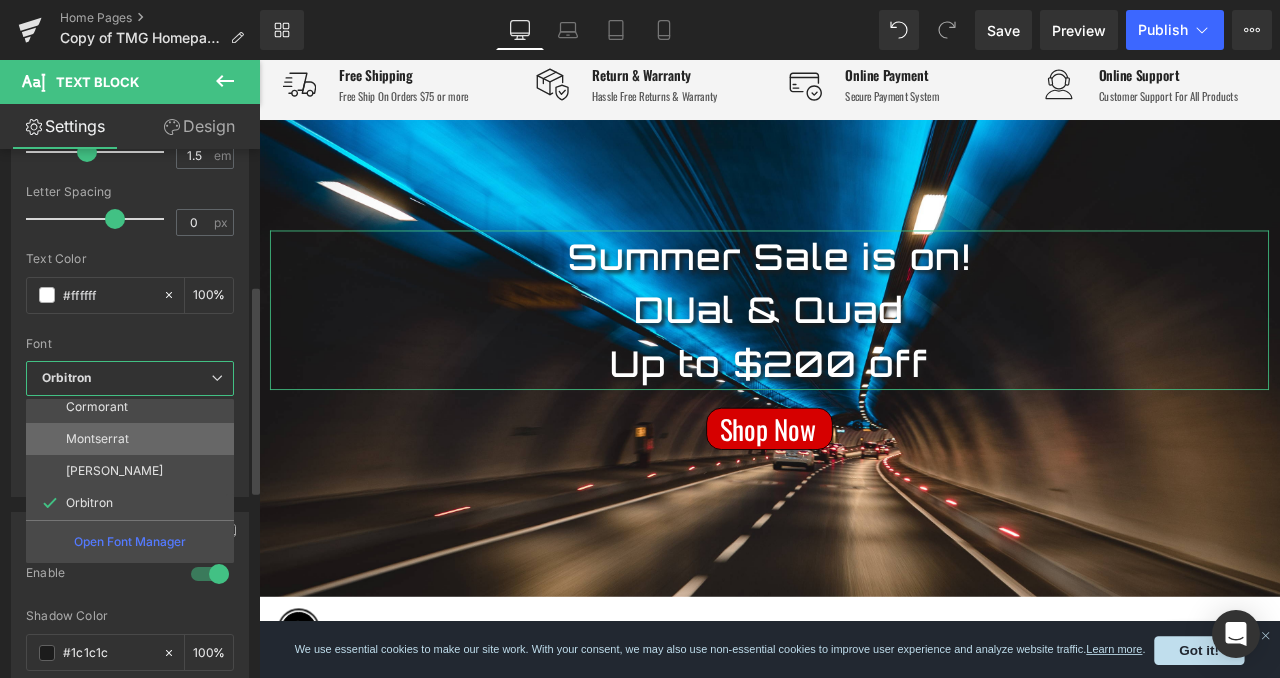 click on "Montserrat" at bounding box center [134, 439] 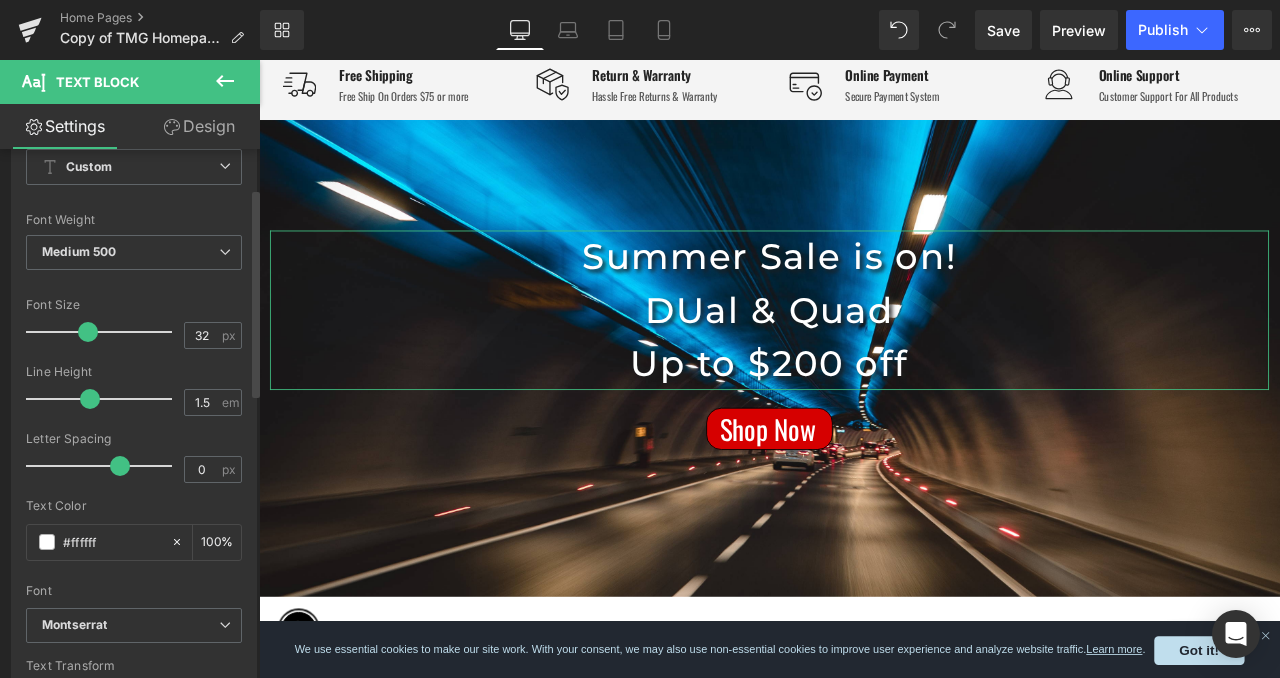 scroll, scrollTop: 95, scrollLeft: 0, axis: vertical 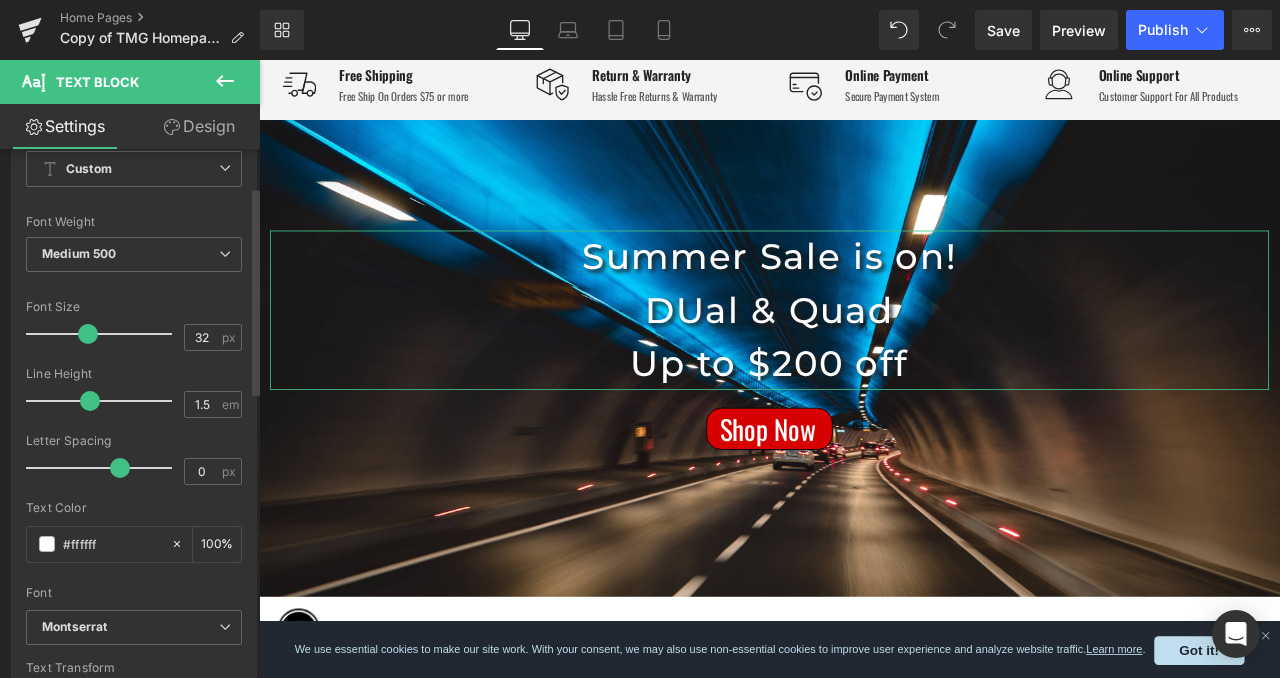 click on "Medium 500" at bounding box center [134, 254] 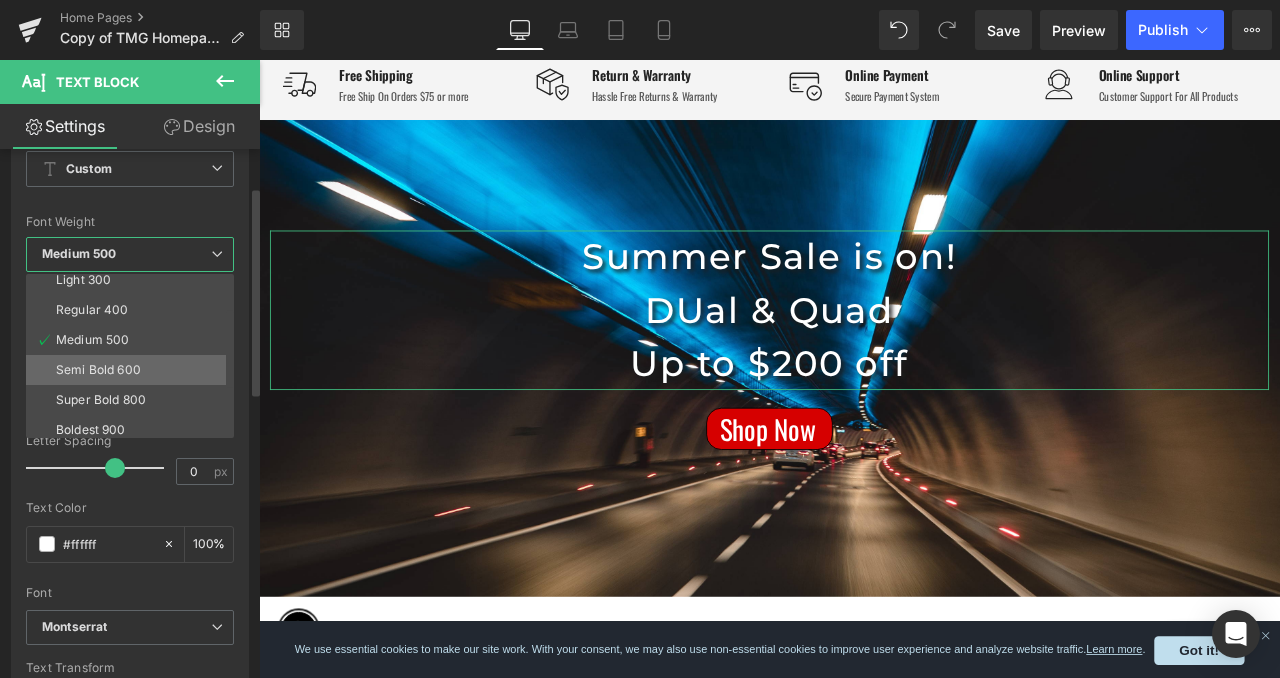 click on "Semi Bold 600" at bounding box center (98, 370) 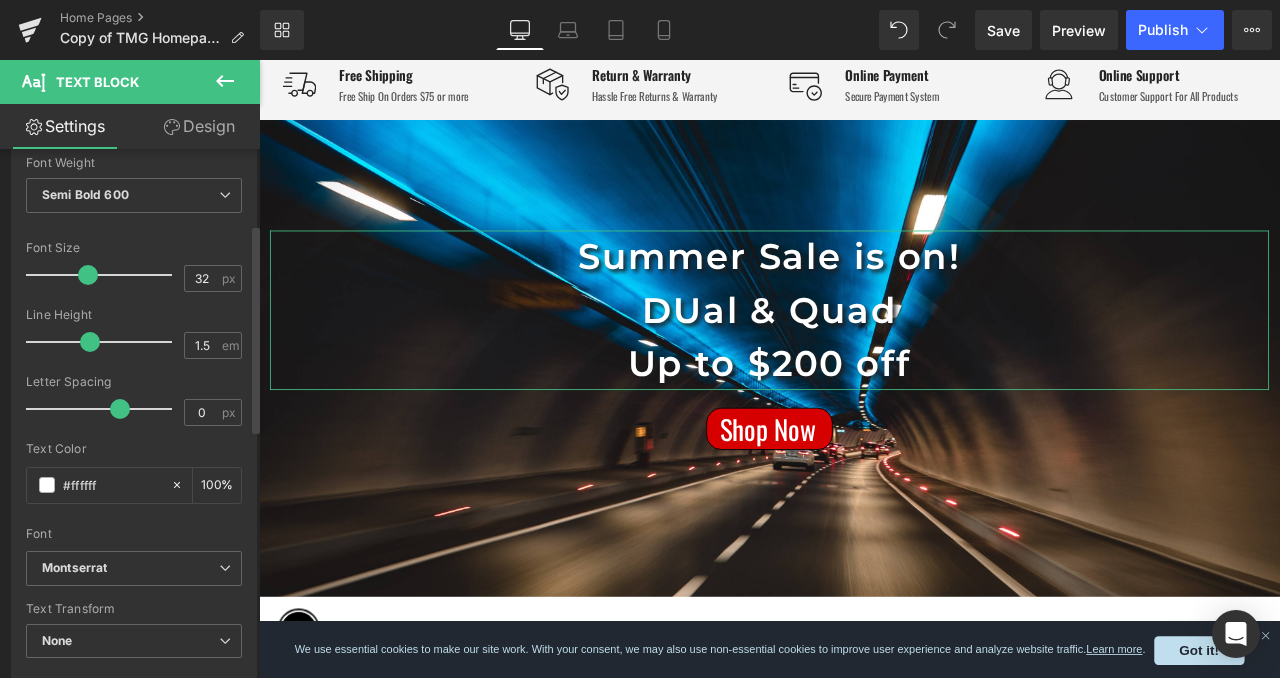 scroll, scrollTop: 202, scrollLeft: 0, axis: vertical 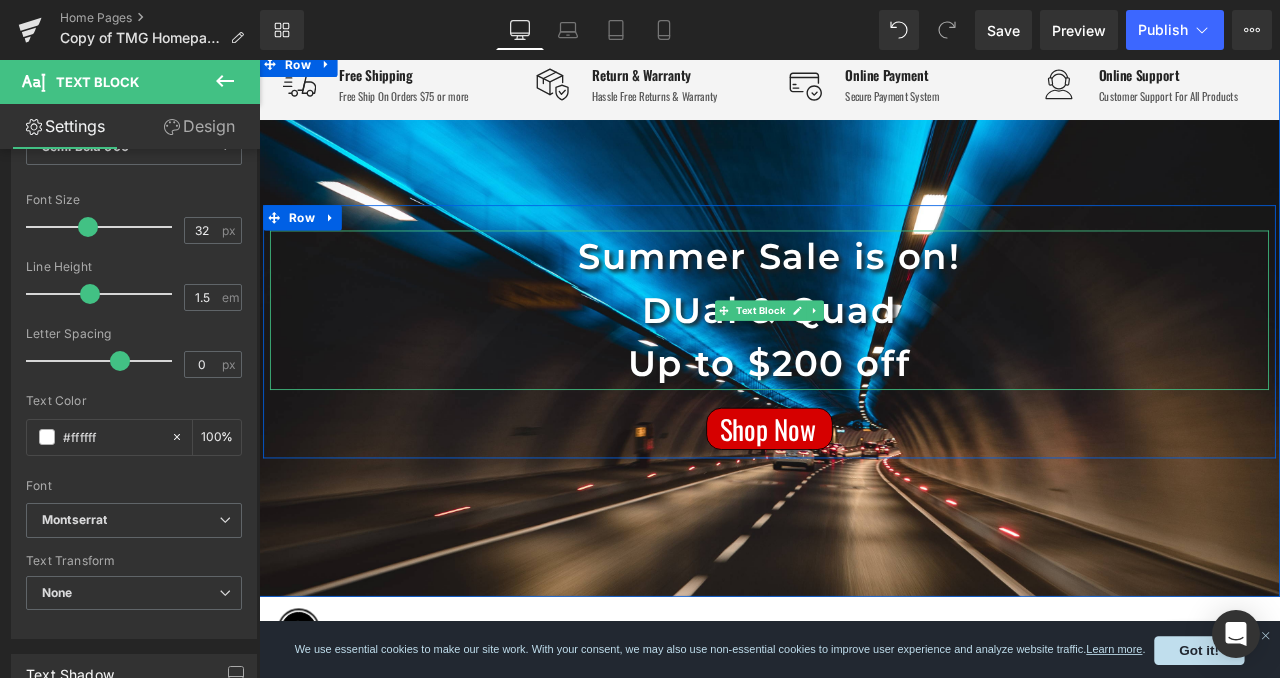 click on "Summer Sale is on! DUal & Quad  Up to $200 off" at bounding box center [864, 356] 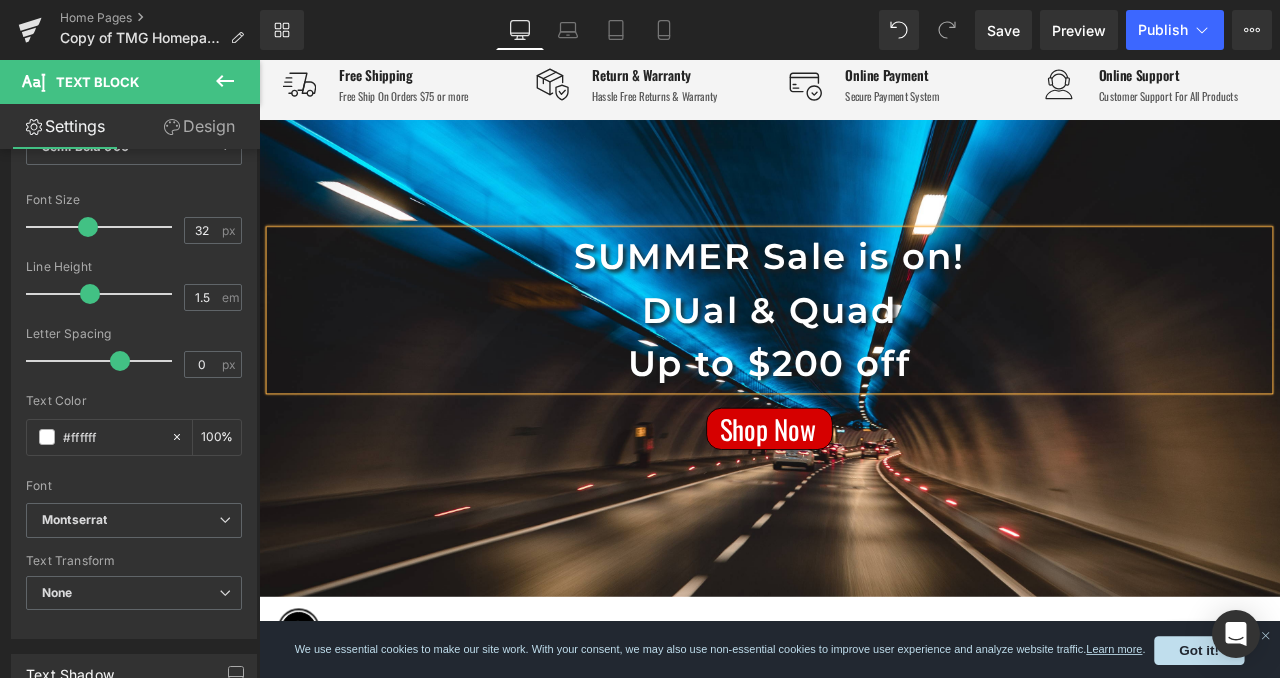 click on "SUMMER Sale is on! DUal & Quad  Up to $200 off" at bounding box center [864, 356] 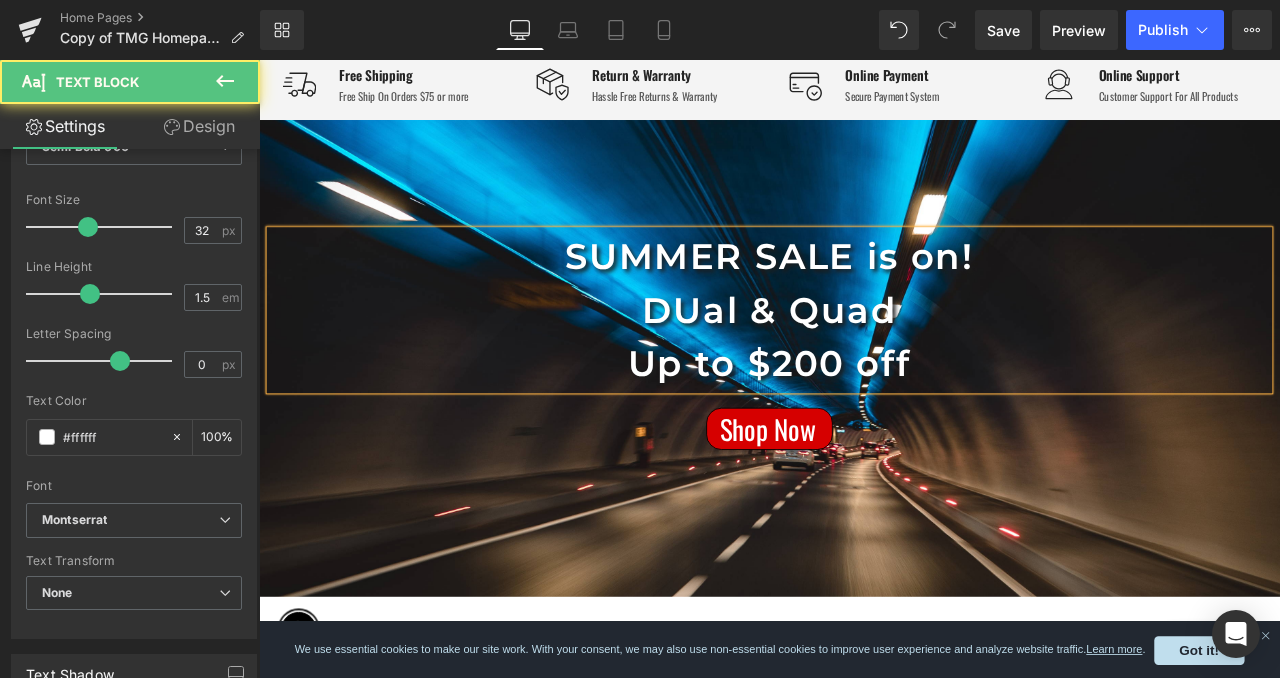 click on "SUMMER SALE is on! DUal & Quad  Up to $200 off" at bounding box center [864, 356] 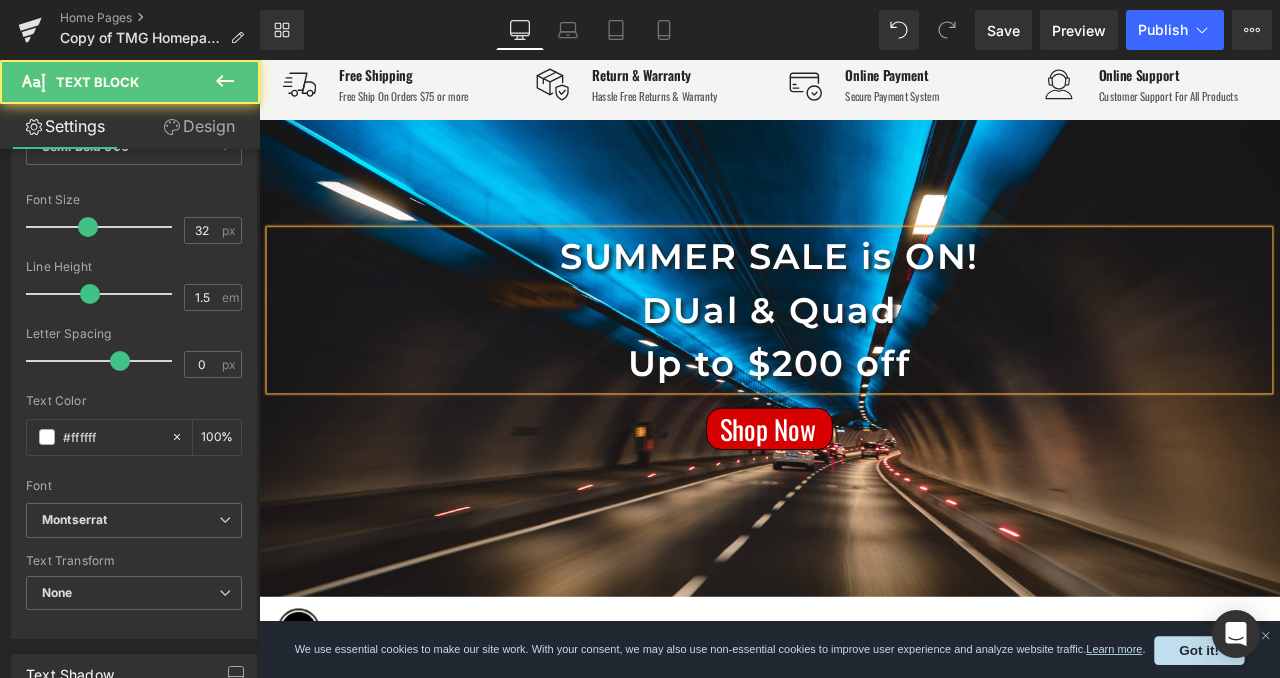 click on "DUal & Quad" at bounding box center [864, 356] 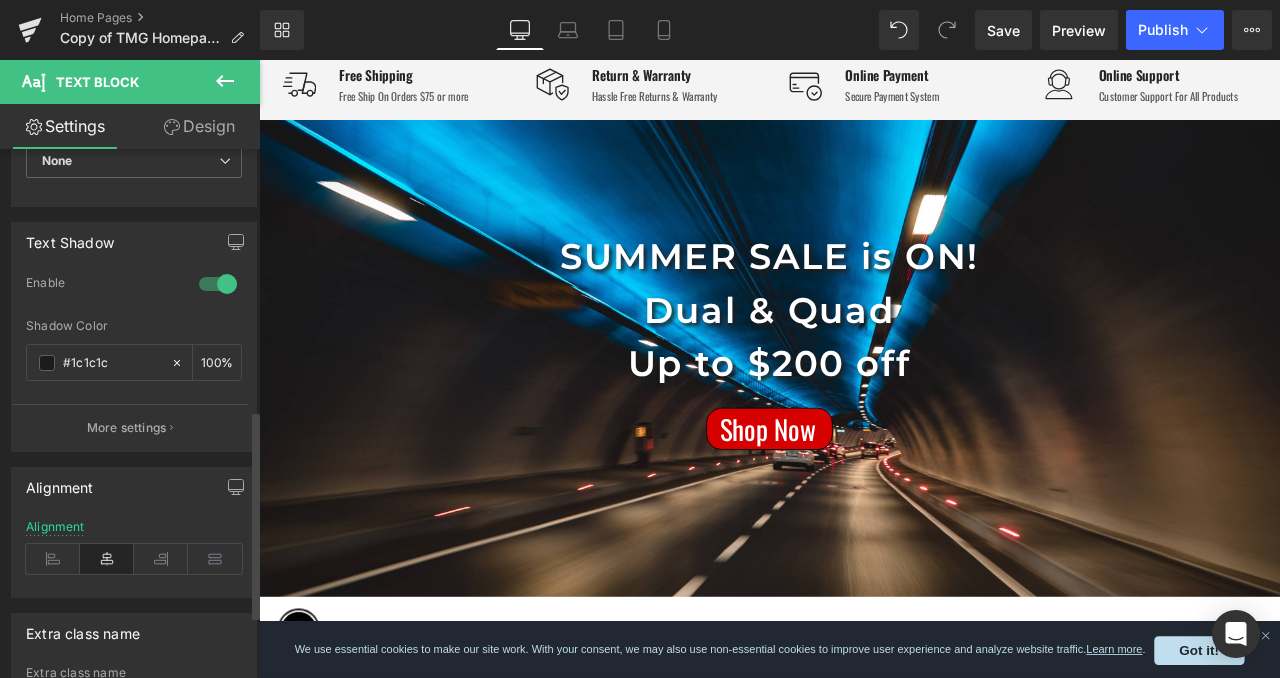 scroll, scrollTop: 662, scrollLeft: 0, axis: vertical 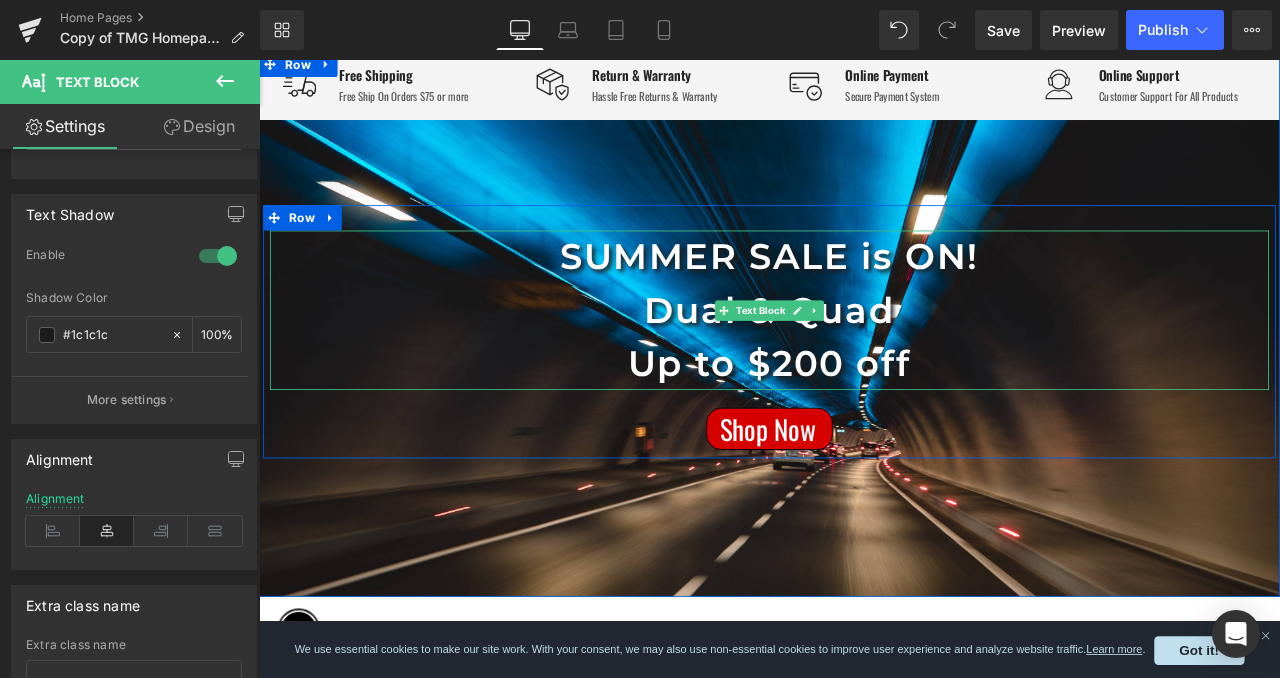 click on "Dual & Quad" at bounding box center [864, 356] 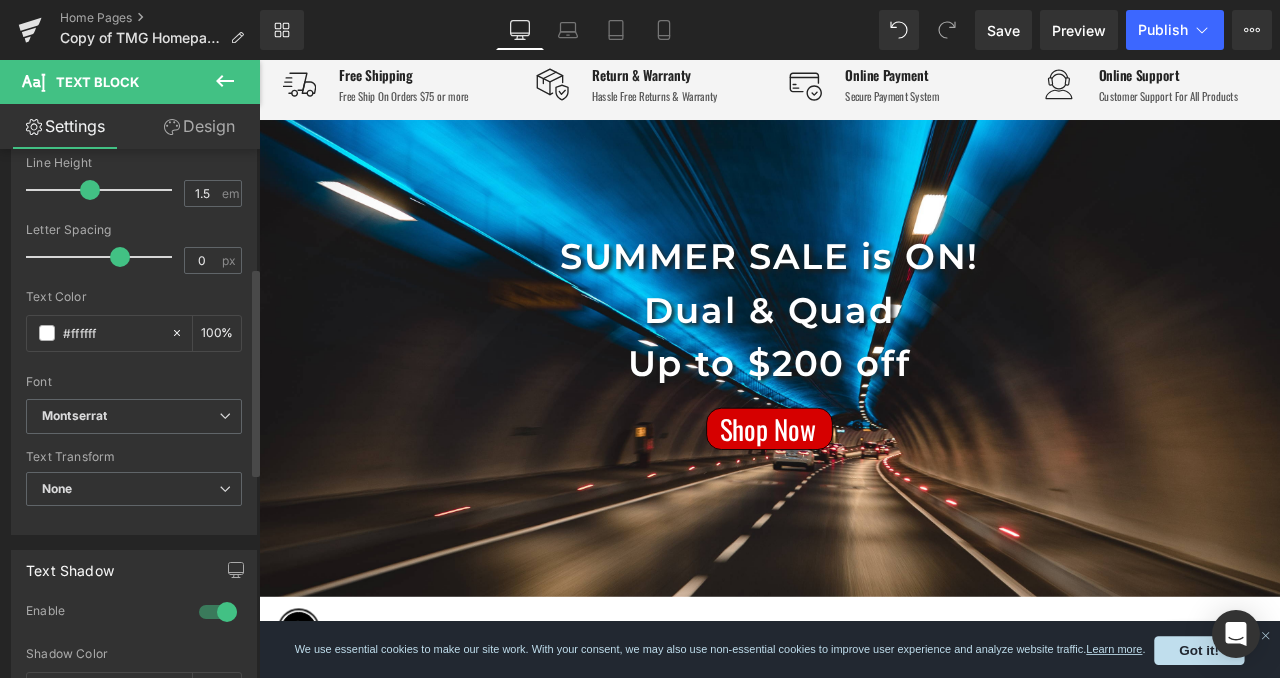 scroll, scrollTop: 299, scrollLeft: 0, axis: vertical 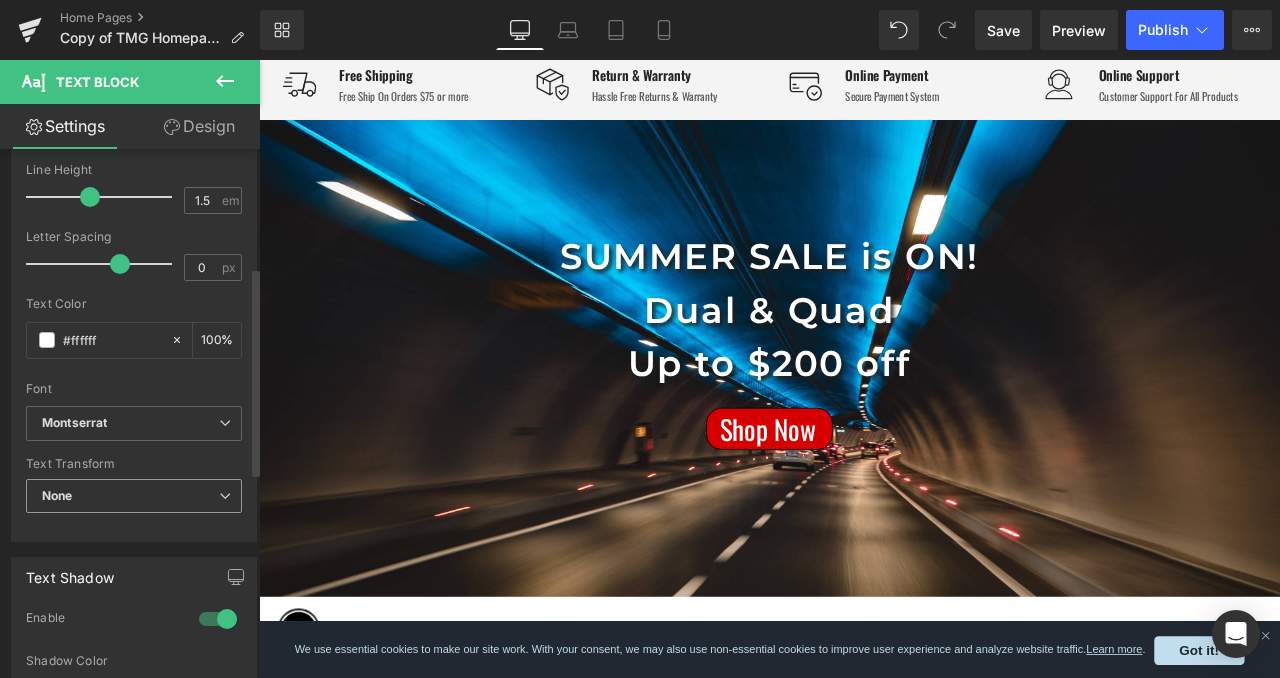 click on "None" at bounding box center [134, 496] 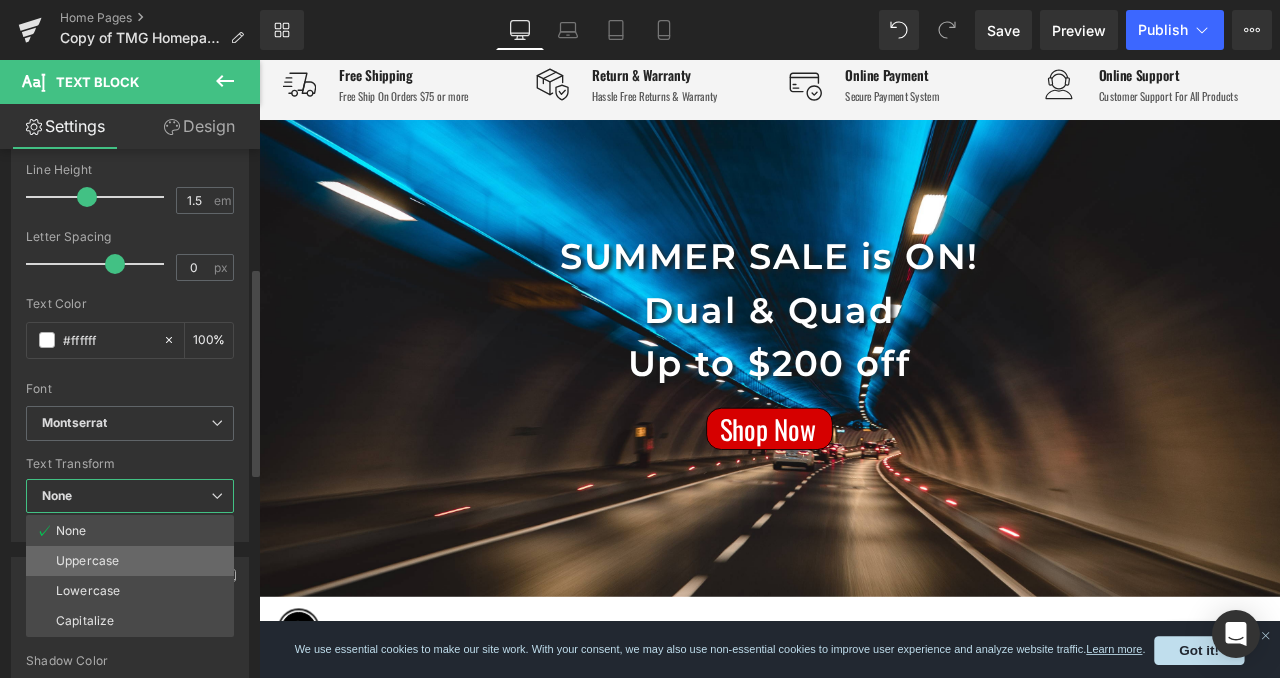 click on "Uppercase" at bounding box center (130, 561) 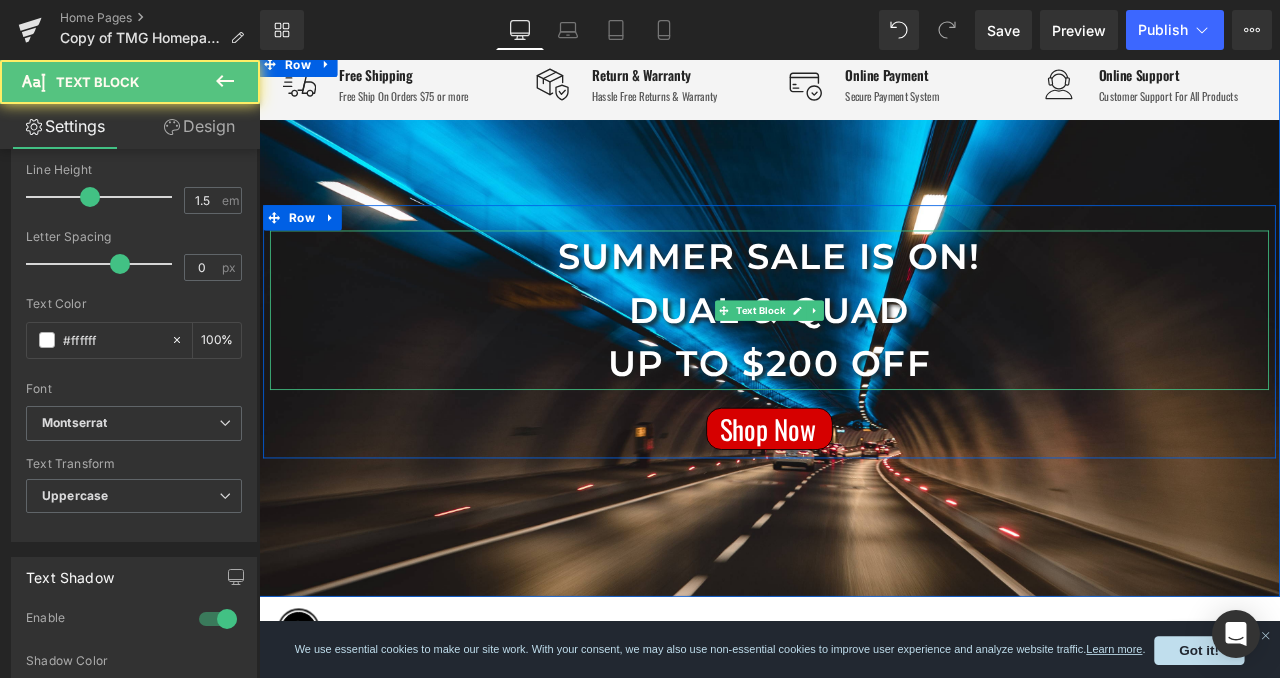 click on "SUMMER SALE is ON! Dual & Quad  Up to $200 off" at bounding box center (864, 356) 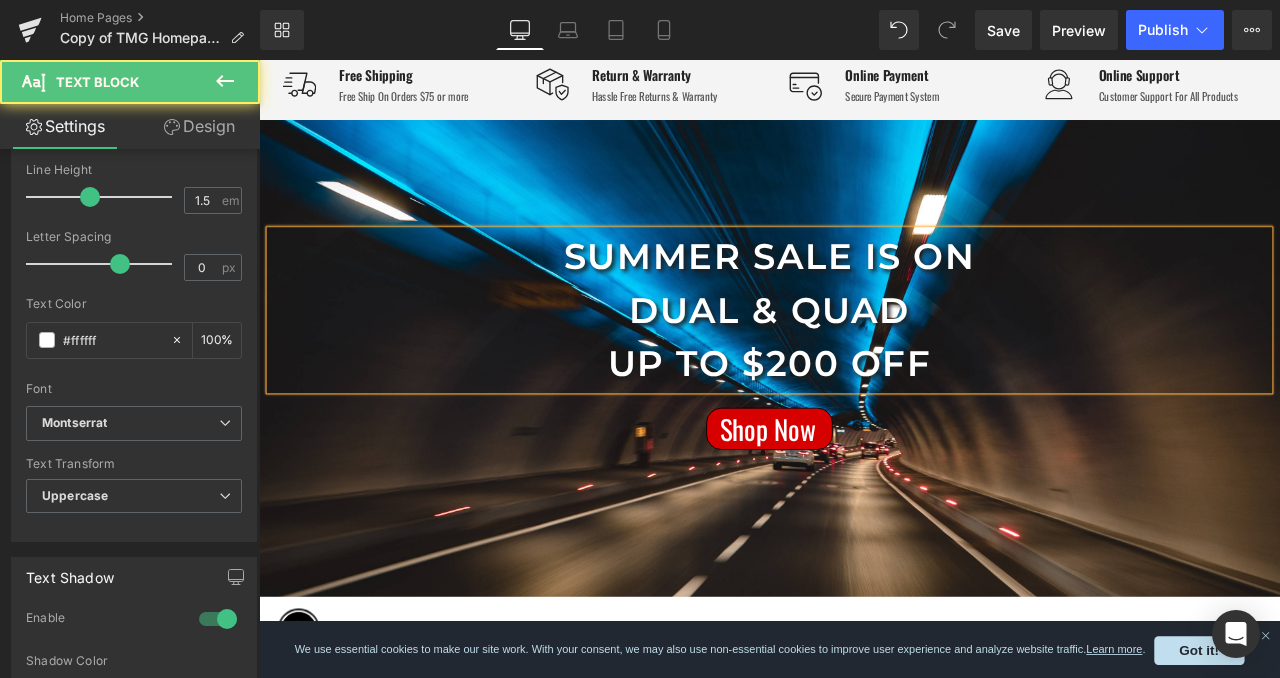 click on "Up to $200 off" at bounding box center [864, 419] 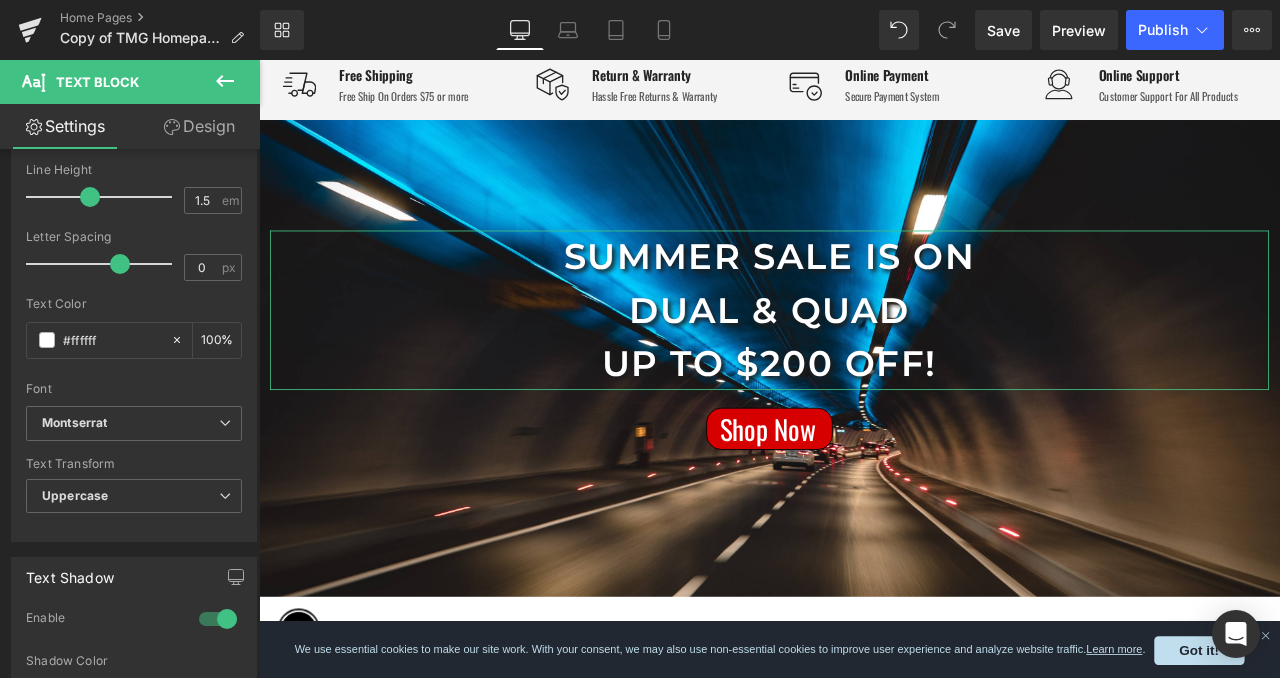 click on "Design" at bounding box center [199, 126] 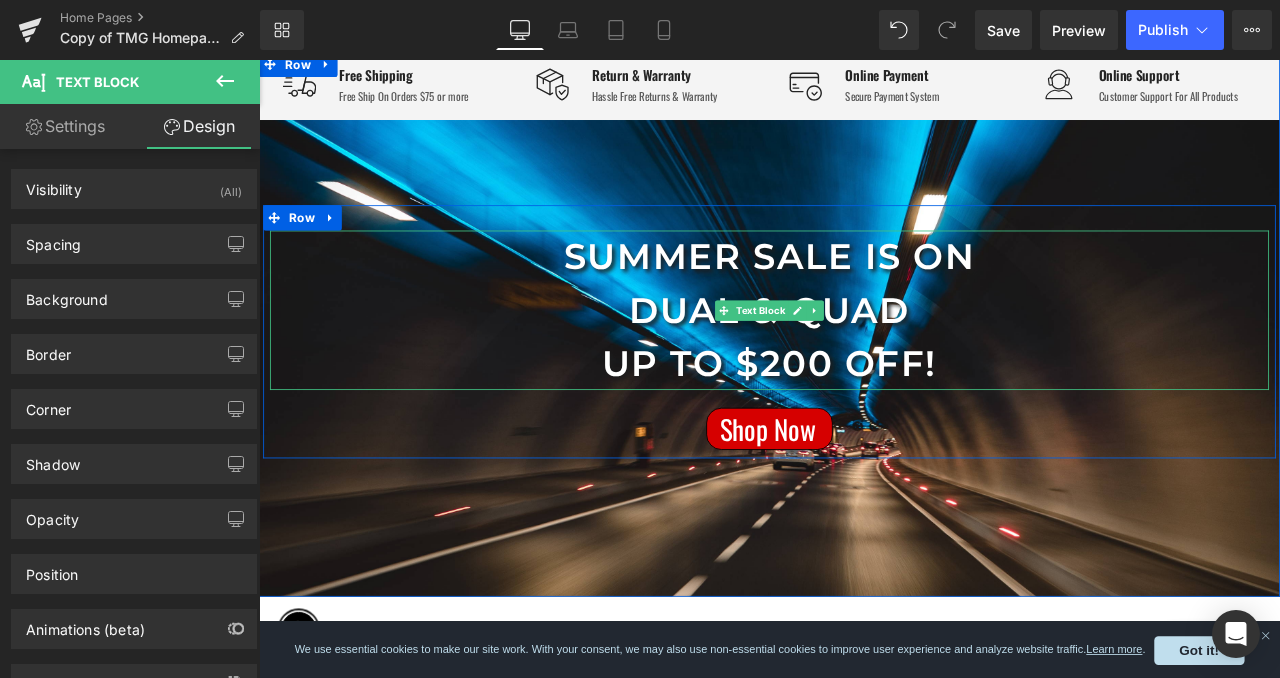 click on "Up to $200 off!" at bounding box center [864, 419] 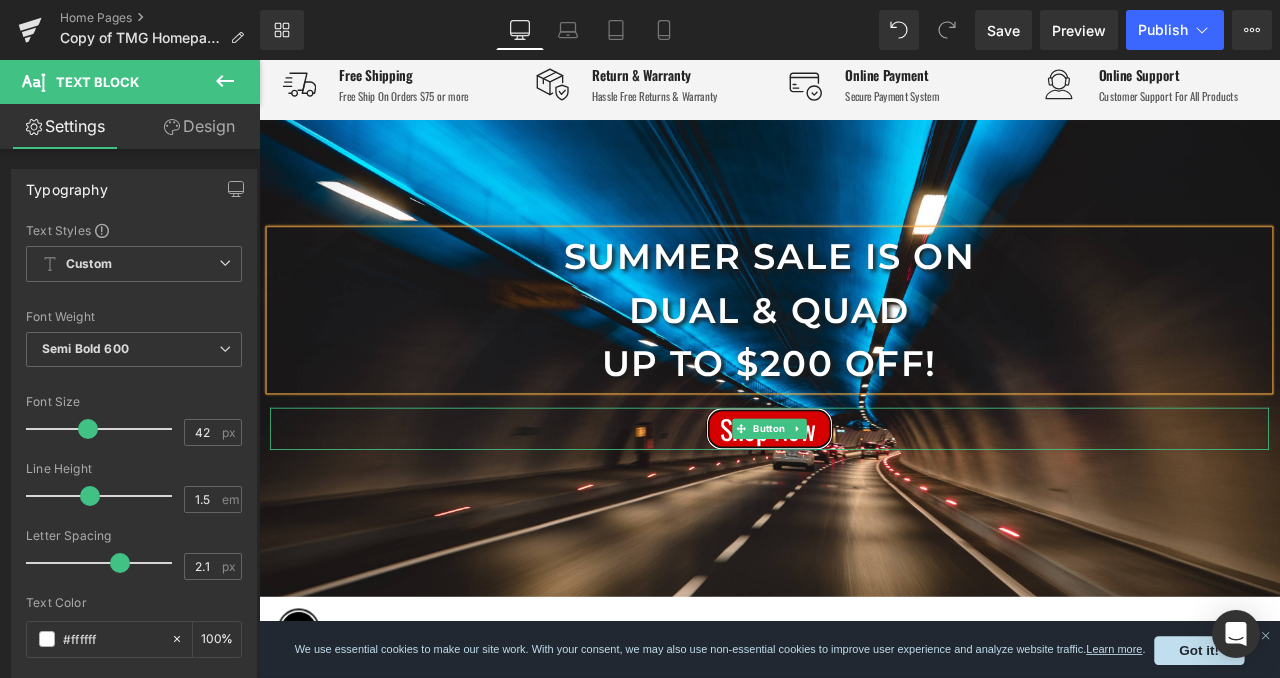 click on "Shop Now" at bounding box center (862, 497) 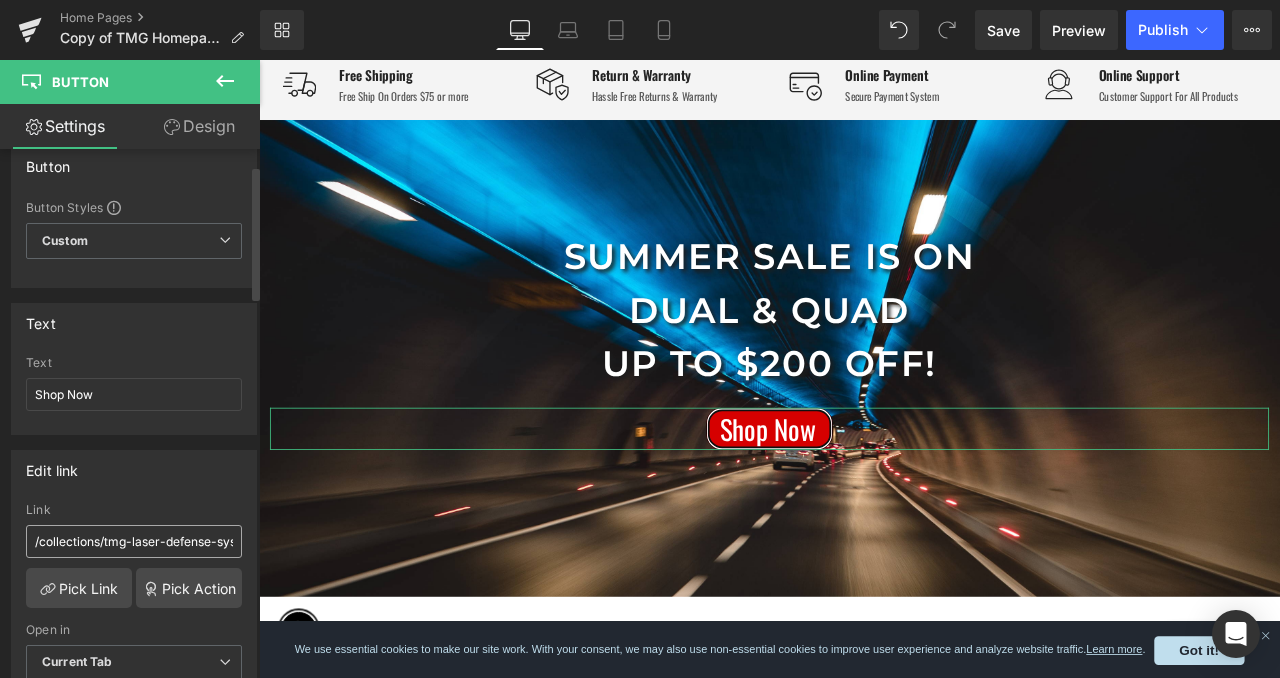 scroll, scrollTop: 0, scrollLeft: 0, axis: both 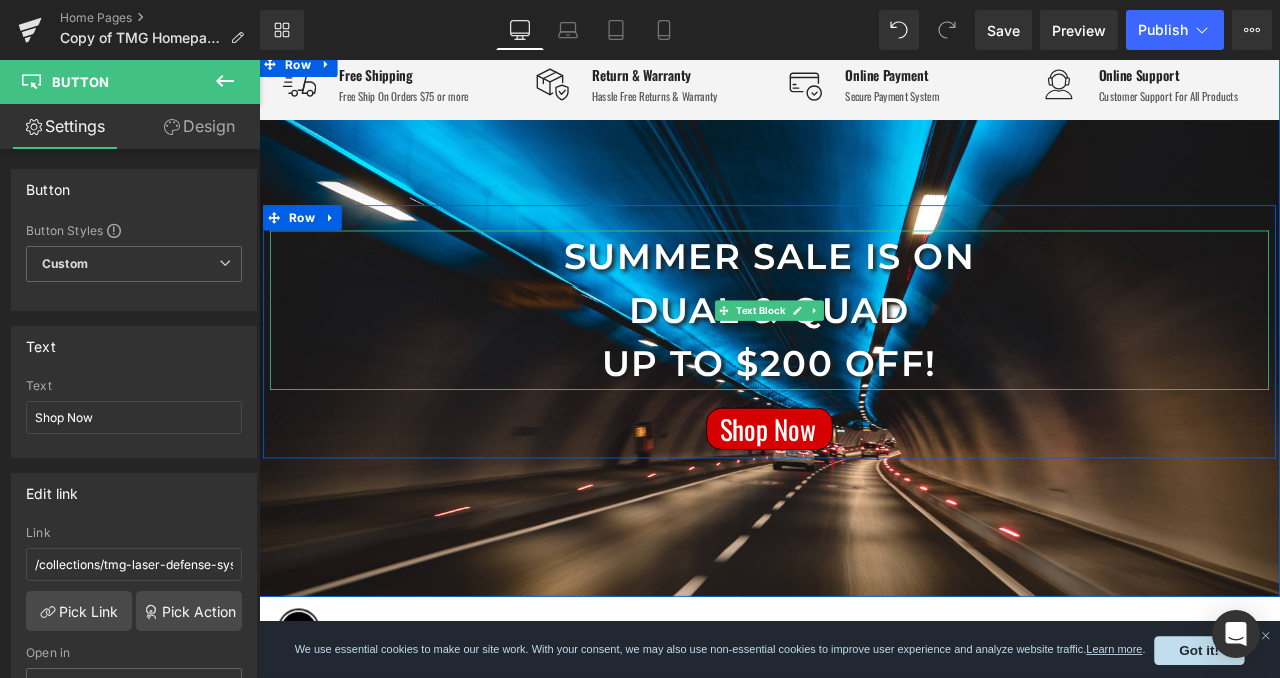 click on "Up to $200 off!" at bounding box center (864, 419) 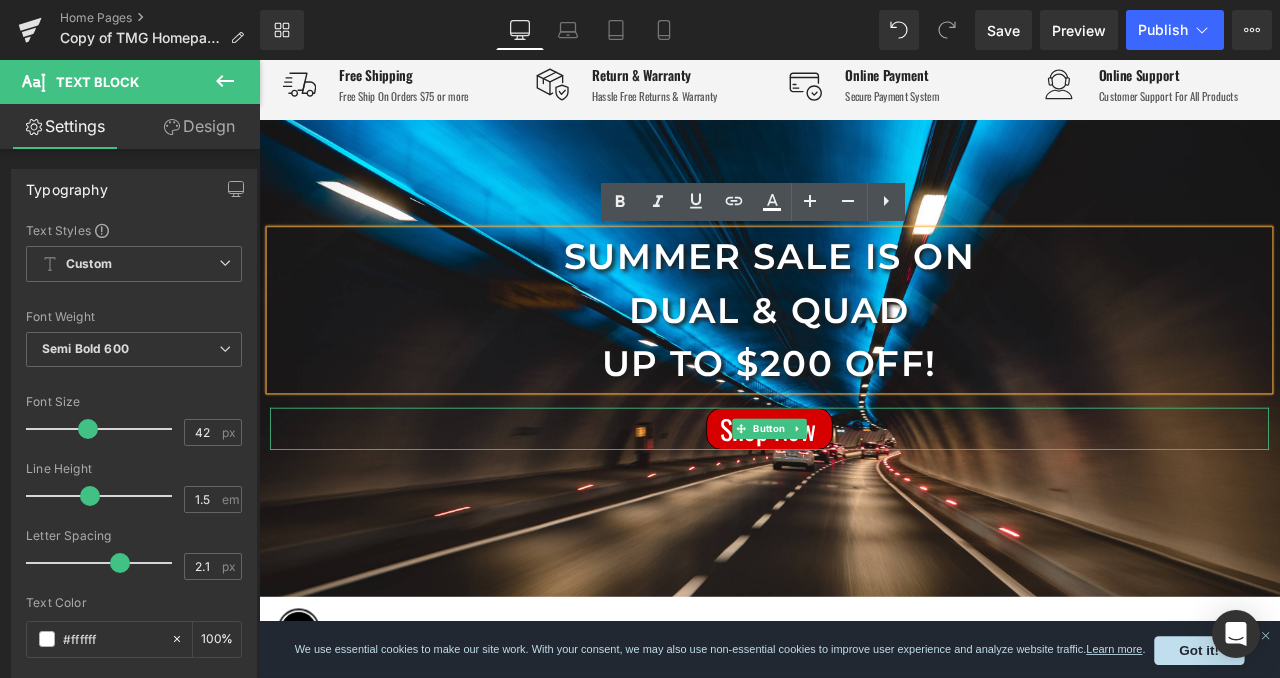 click on "Shop Now" at bounding box center [864, 497] 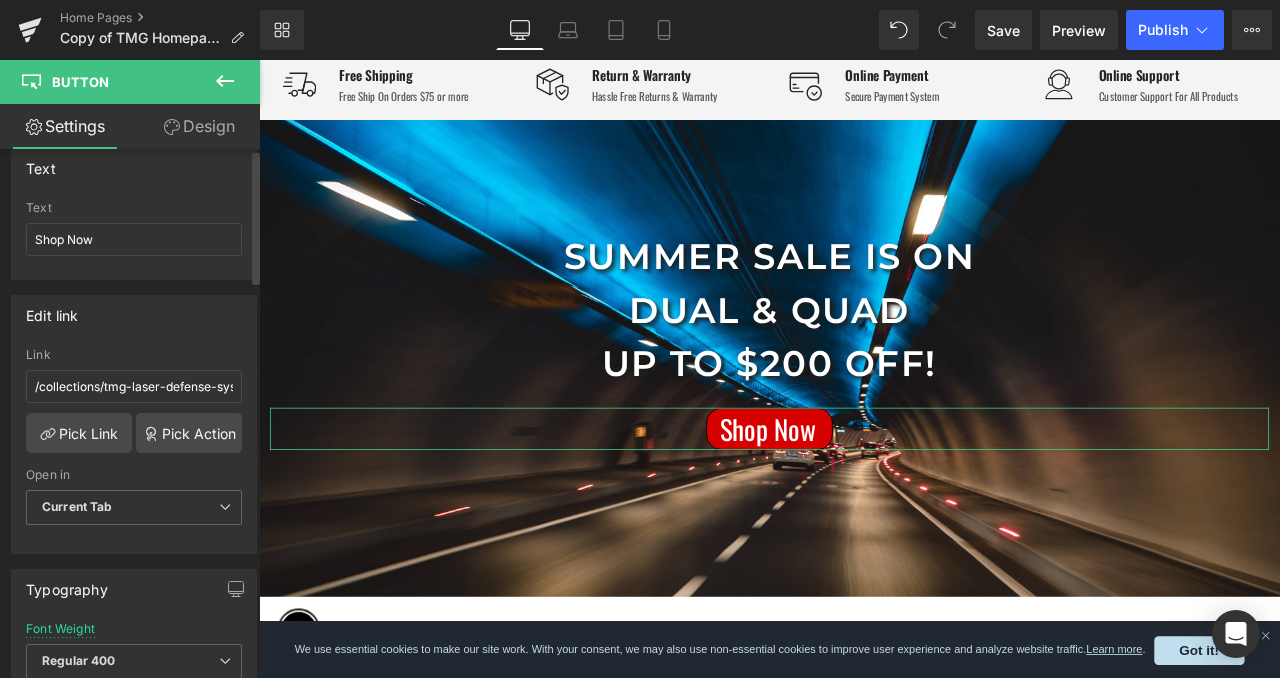 scroll, scrollTop: 0, scrollLeft: 0, axis: both 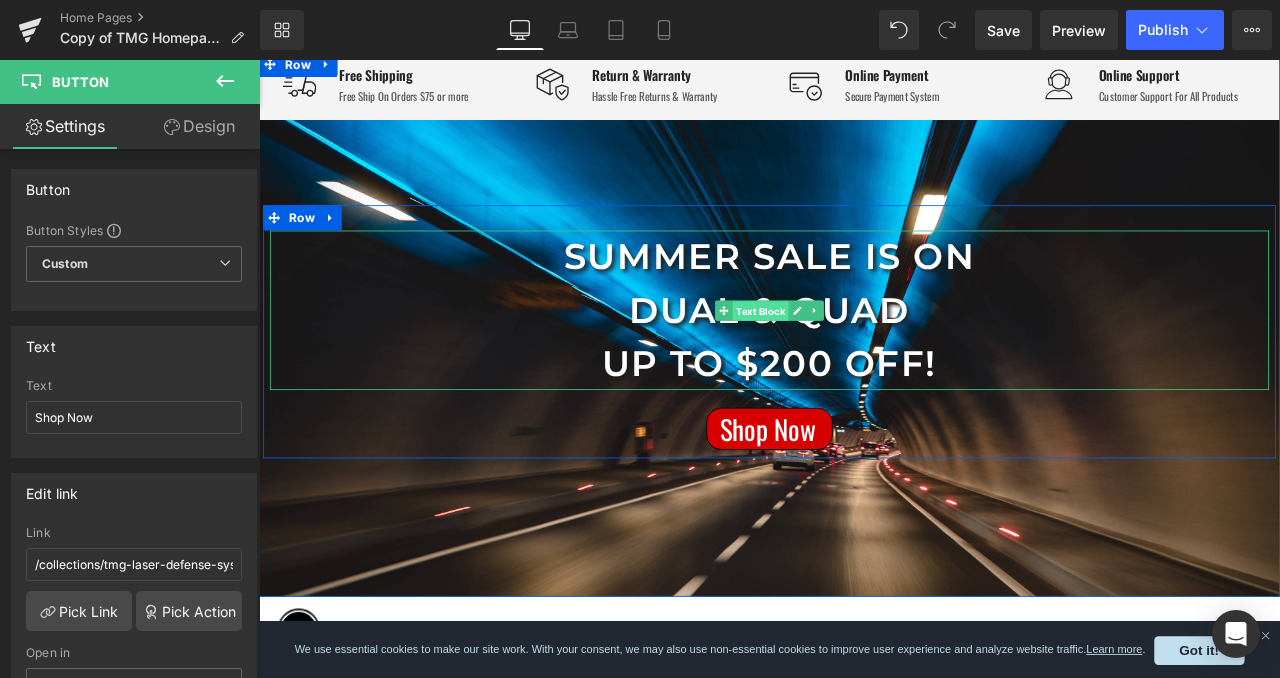 click on "Text Block" at bounding box center (853, 358) 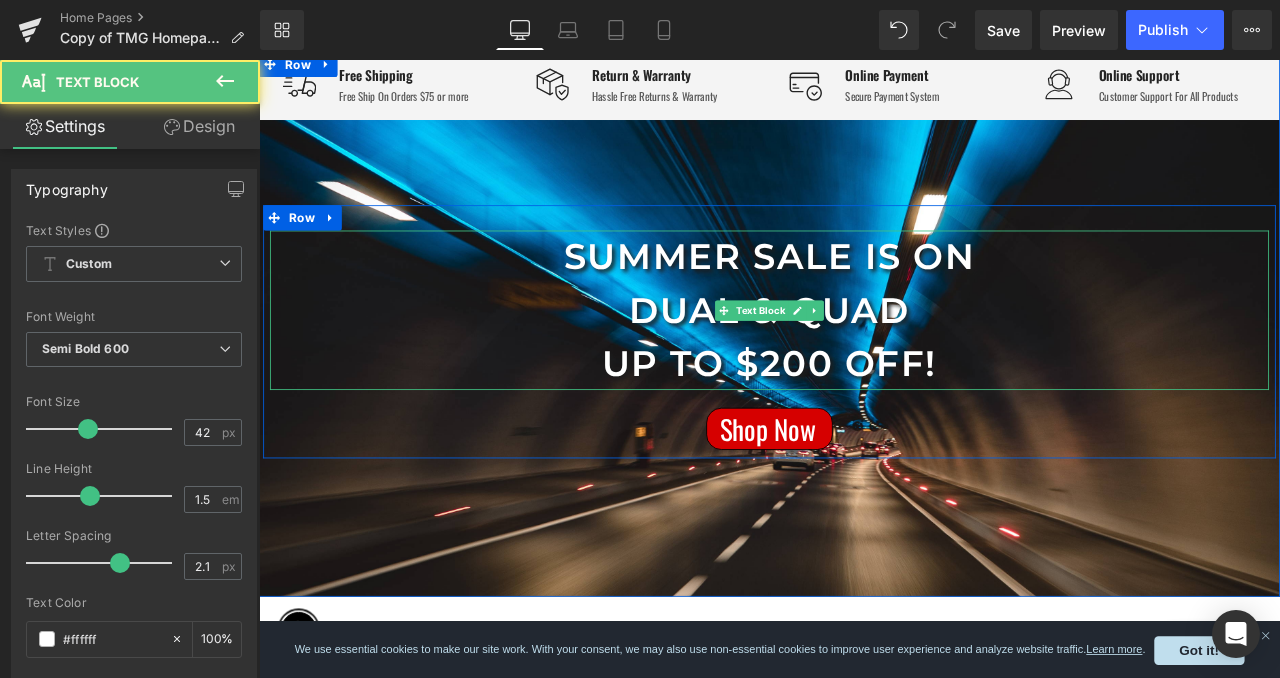 click on "Dual & Quad" at bounding box center (864, 356) 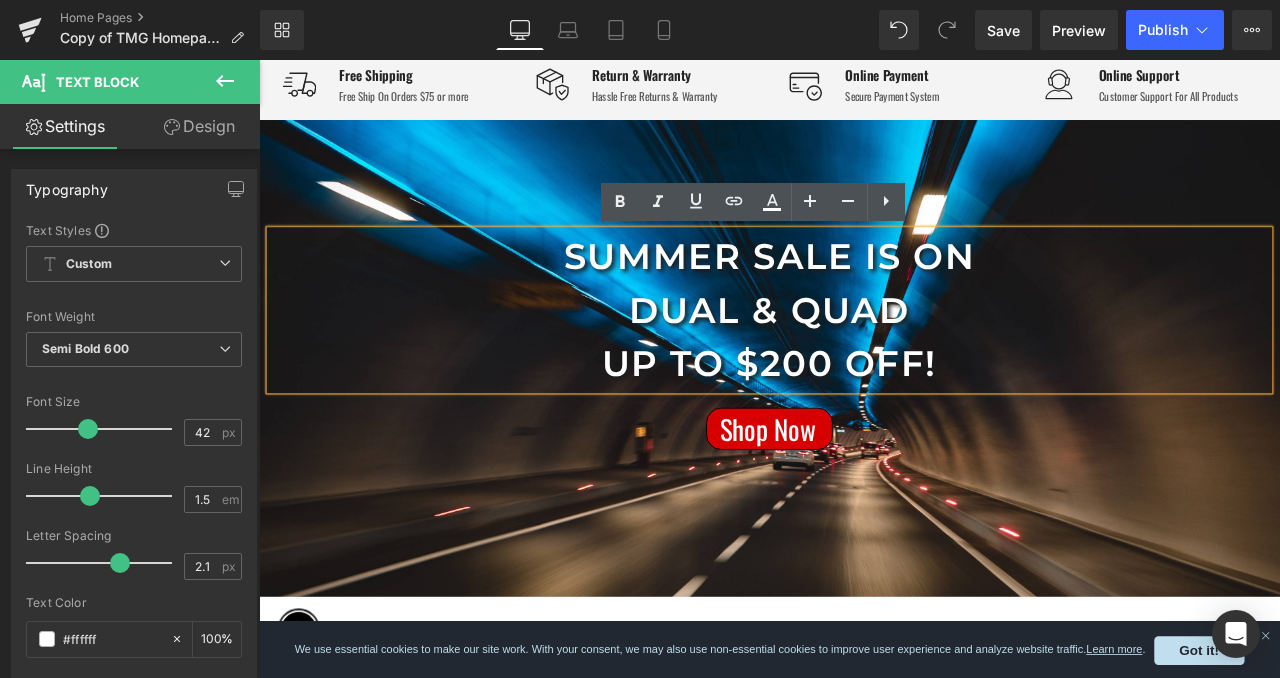 click on "Up to $200 off!" at bounding box center [864, 419] 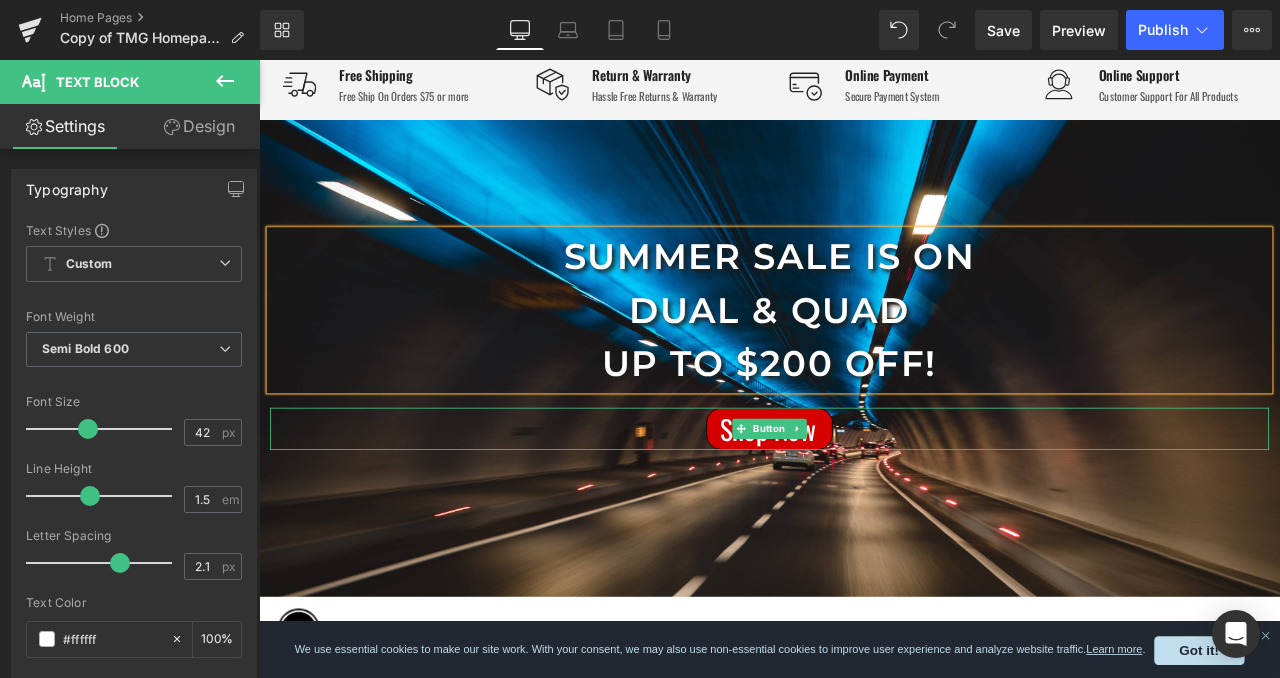 click on "Shop Now" at bounding box center [864, 497] 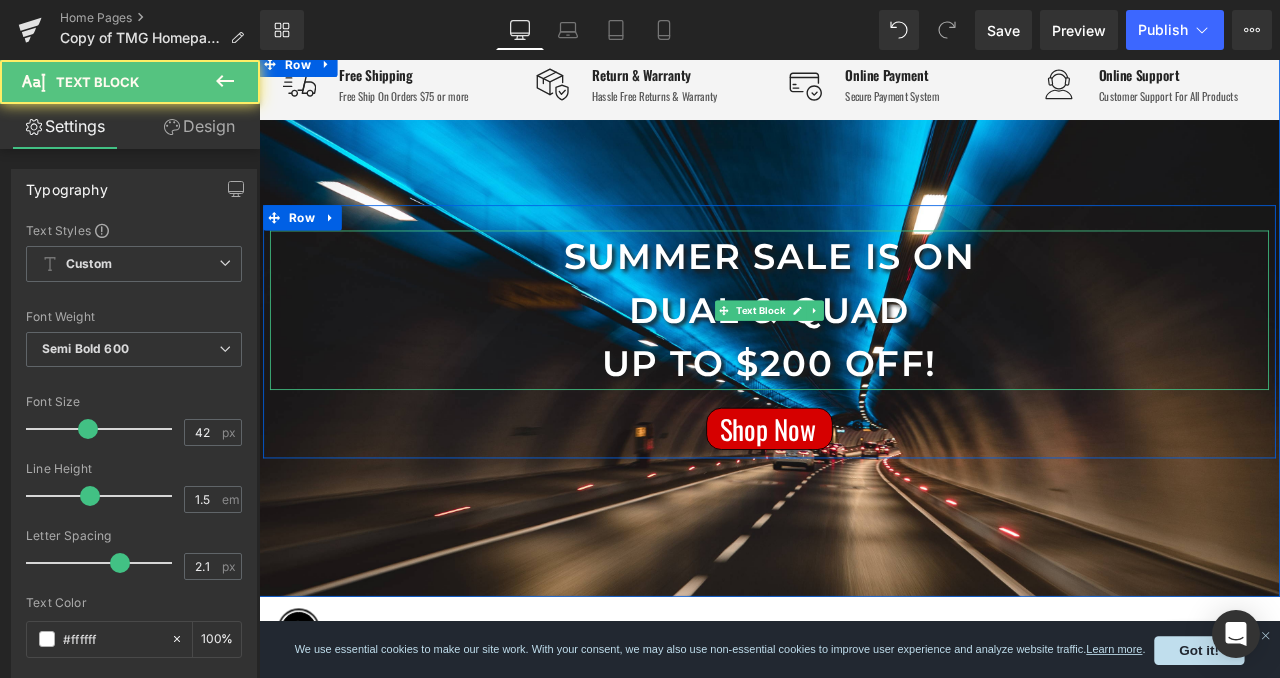 click on "Dual & Quad" at bounding box center (864, 356) 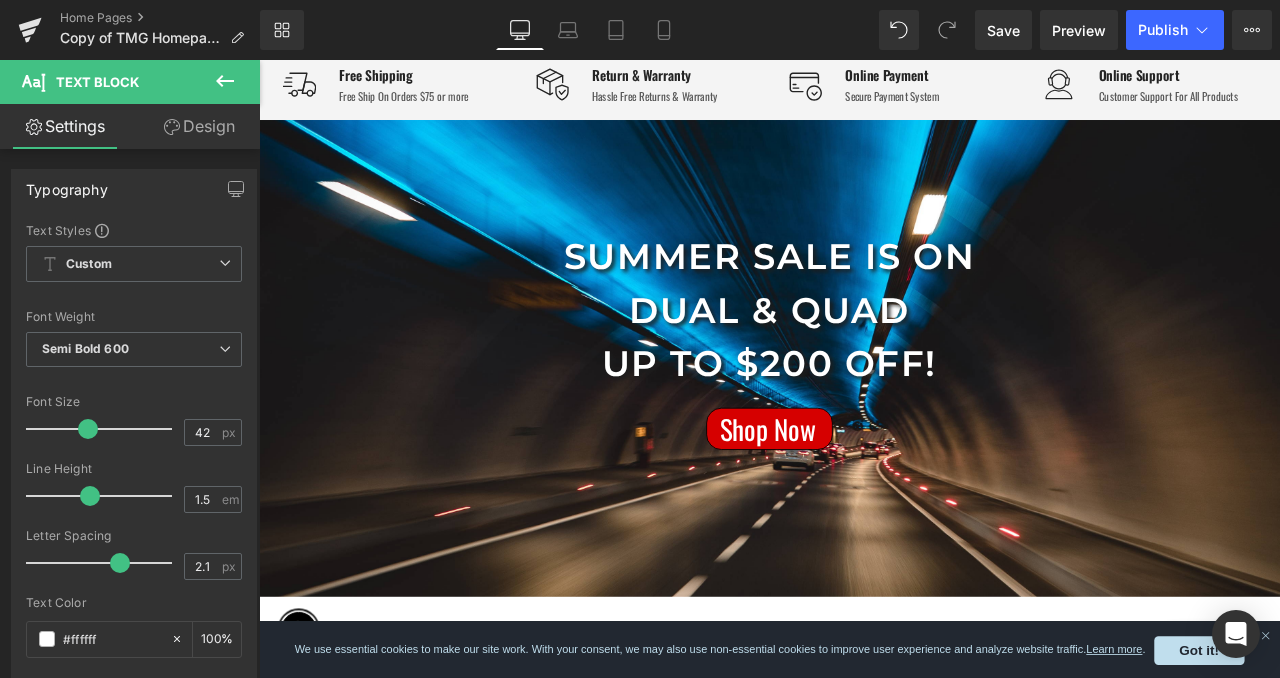 click on "Text Block" at bounding box center [97, 82] 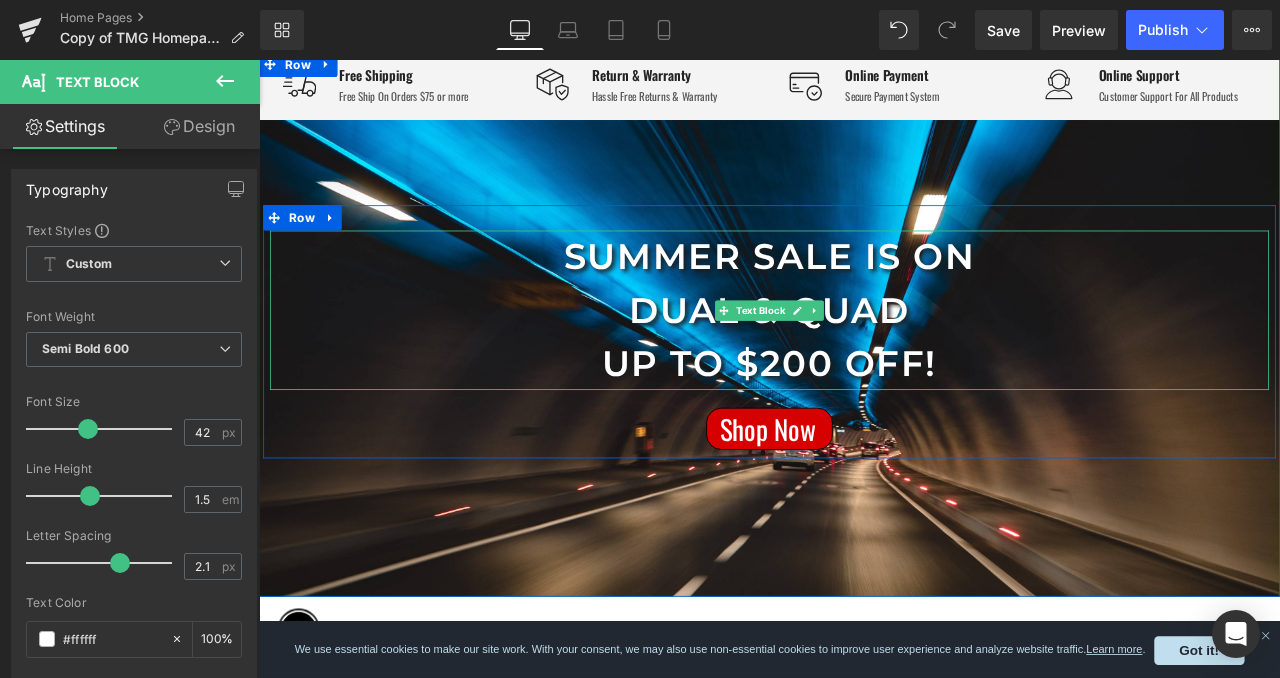 click on "Up to $200 off!" at bounding box center (864, 419) 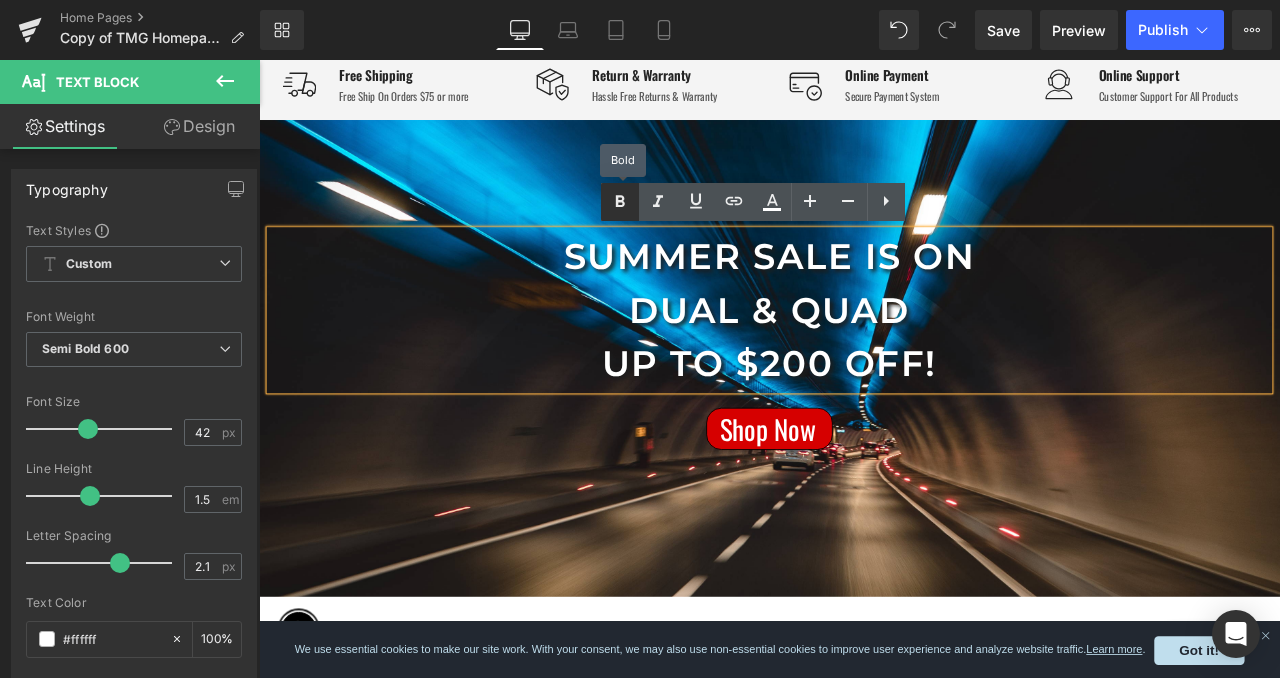 click 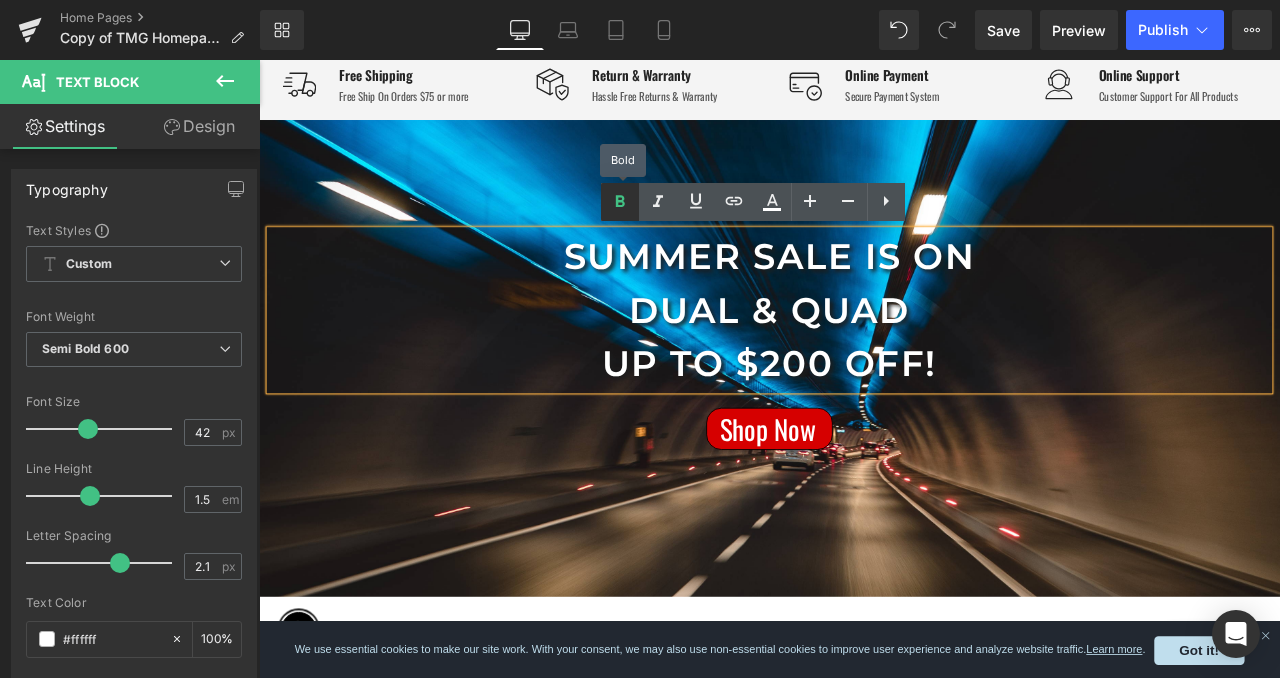 click 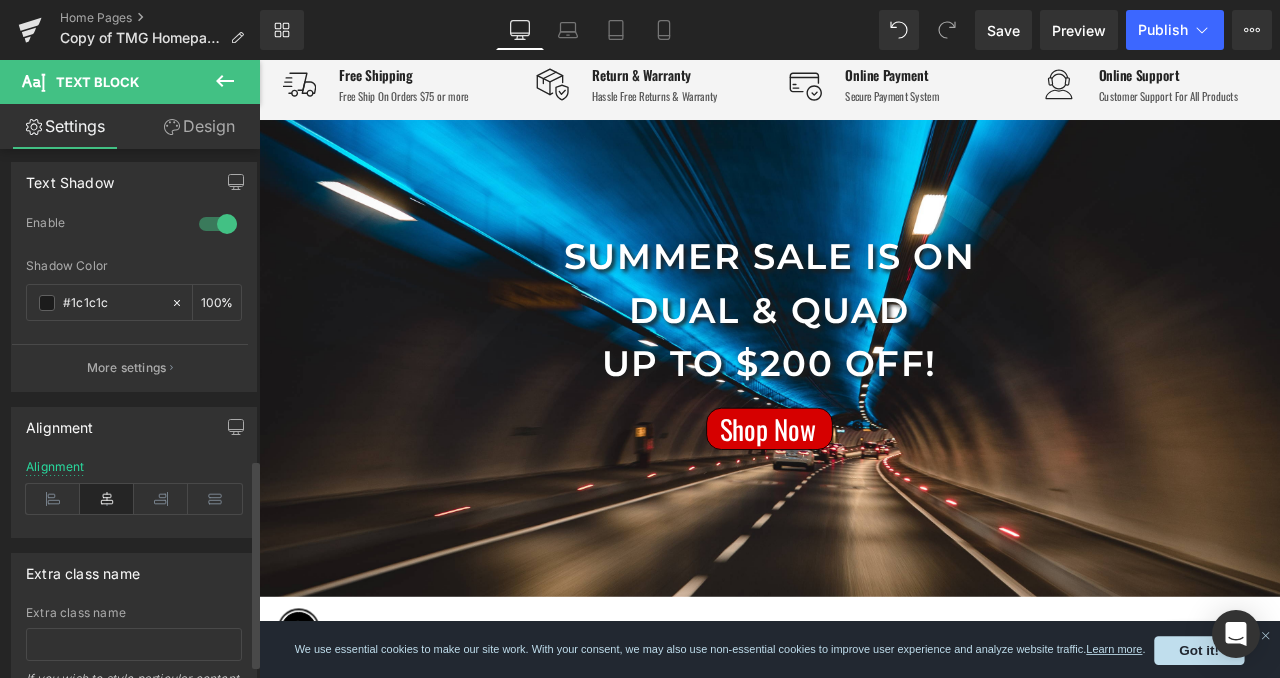 scroll, scrollTop: 822, scrollLeft: 0, axis: vertical 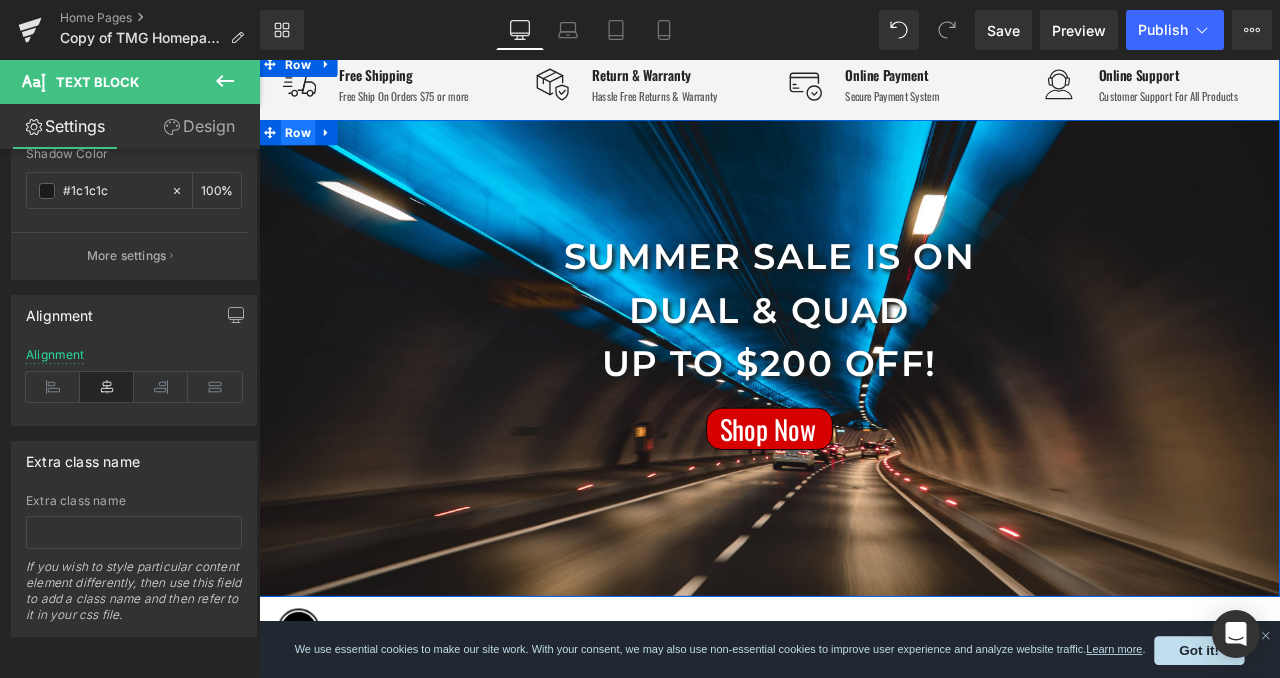 click on "Row" at bounding box center (305, 146) 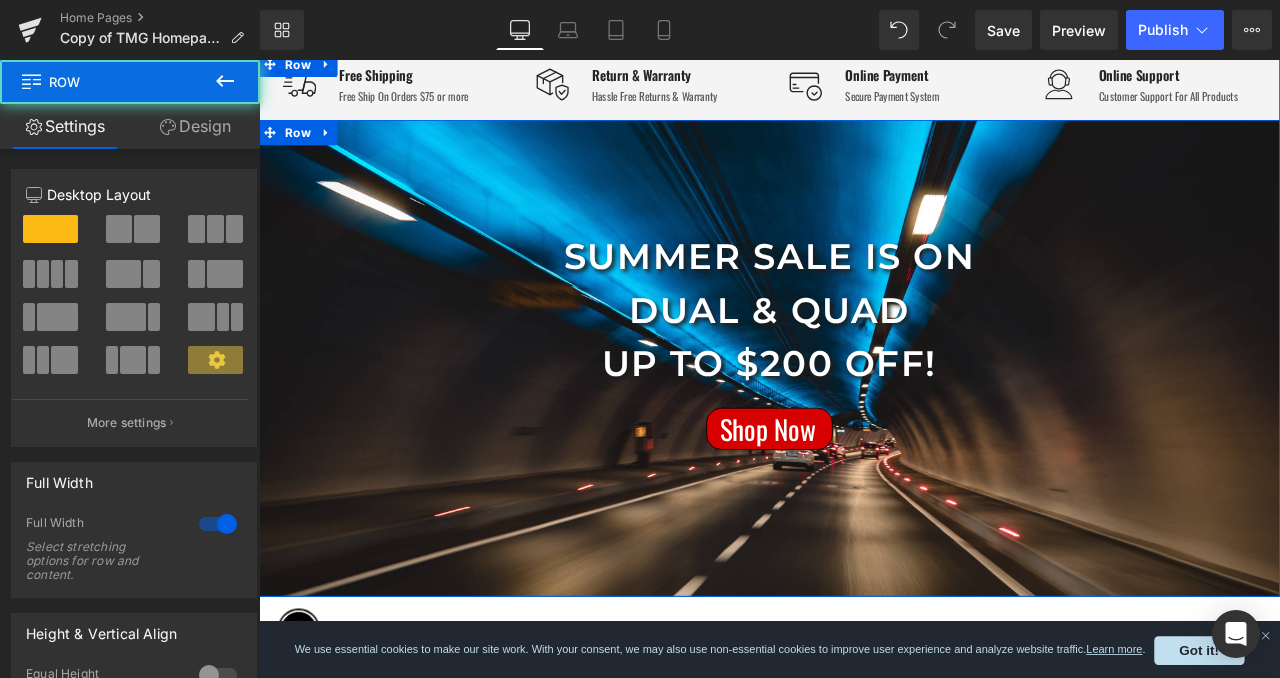click on "SUMMER SALE is ON Dual & Quad  Up to $200 off! Text Block         Separator         Shop Now Button         Row         Row" at bounding box center (864, 413) 